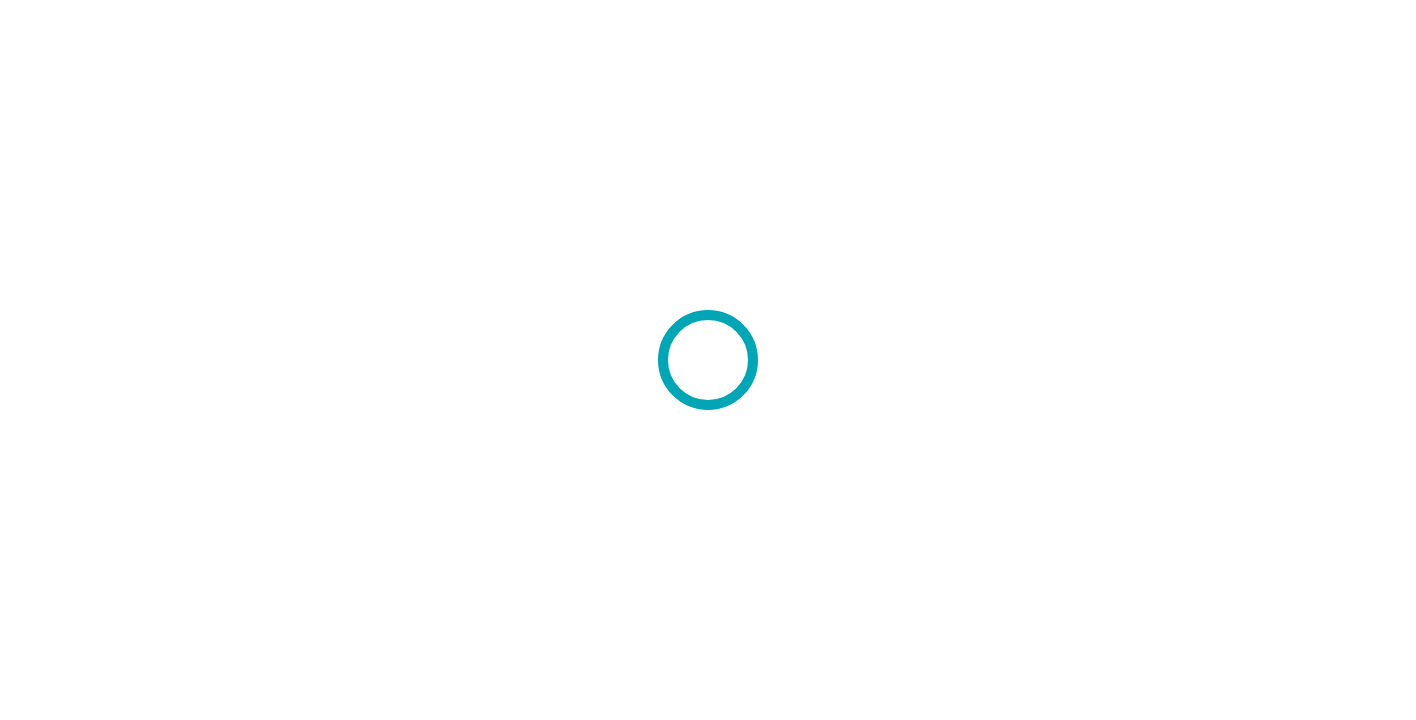scroll, scrollTop: 0, scrollLeft: 0, axis: both 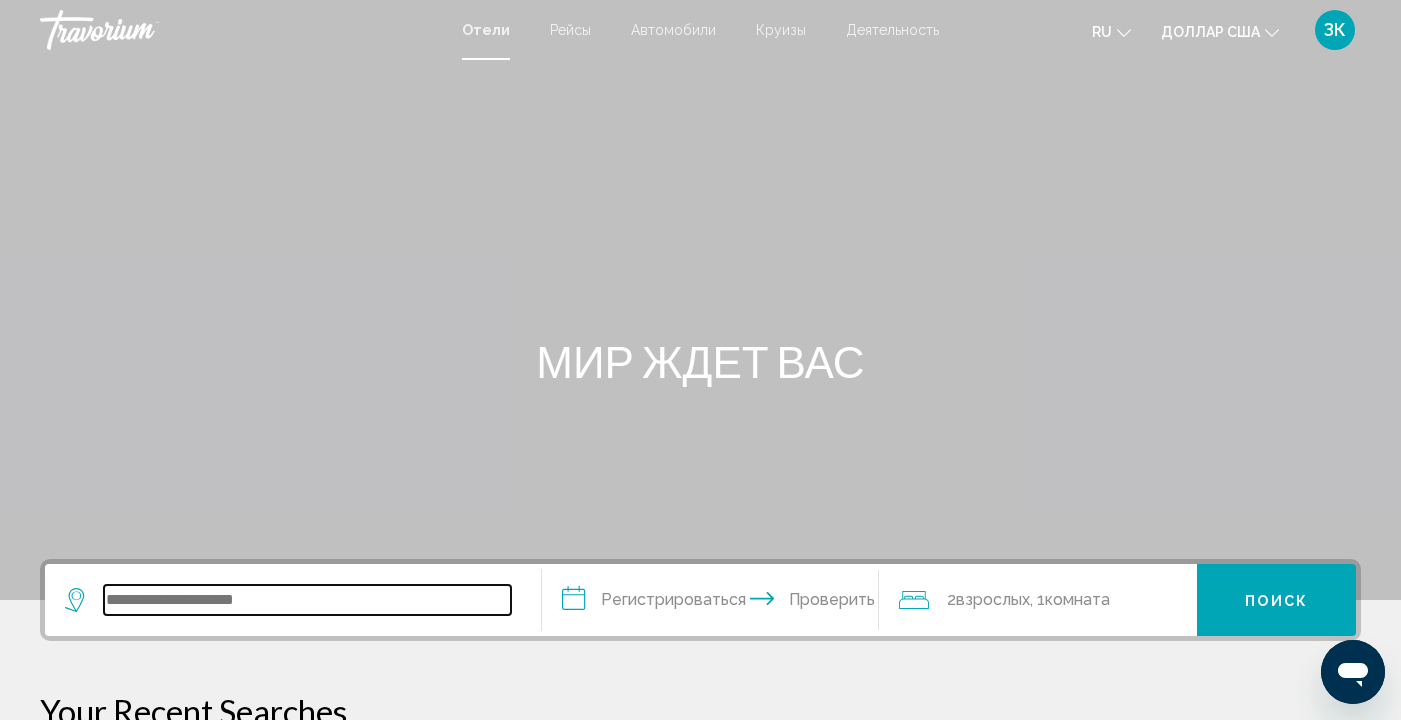 click at bounding box center (307, 600) 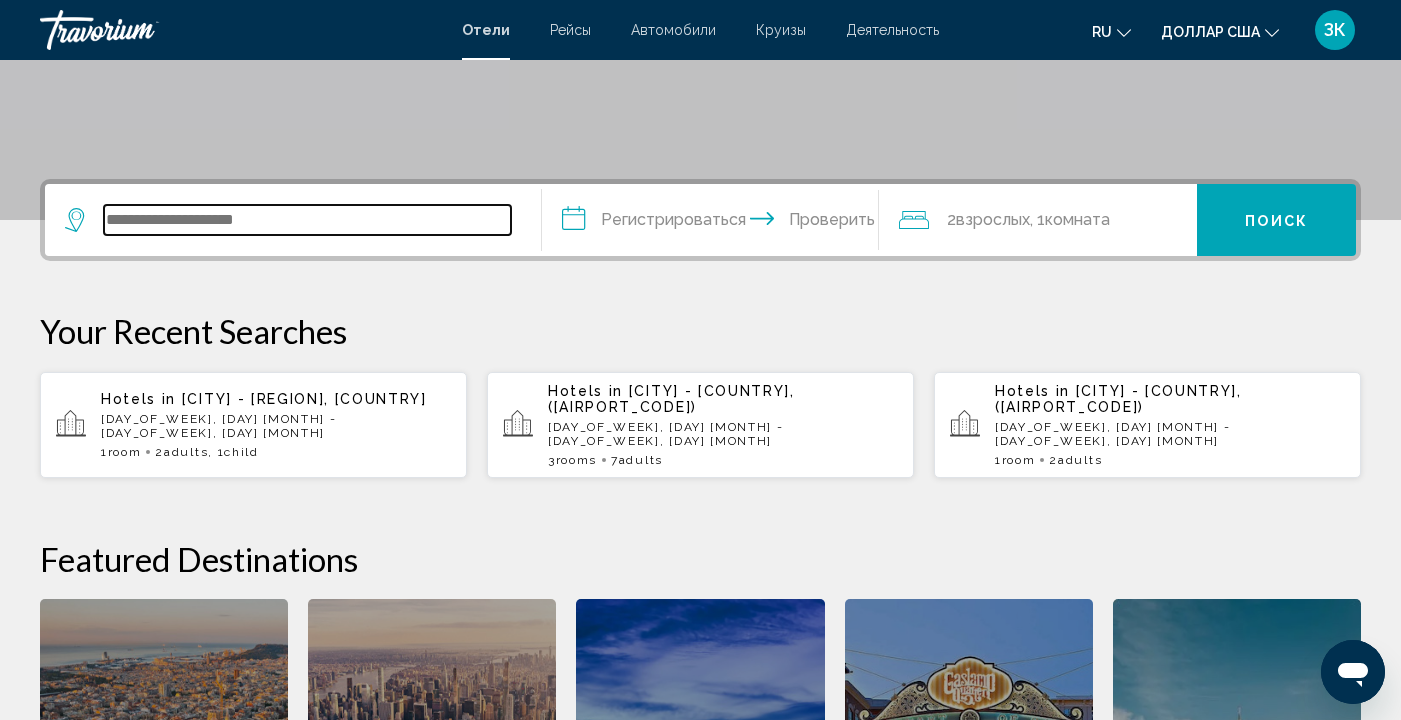scroll, scrollTop: 494, scrollLeft: 0, axis: vertical 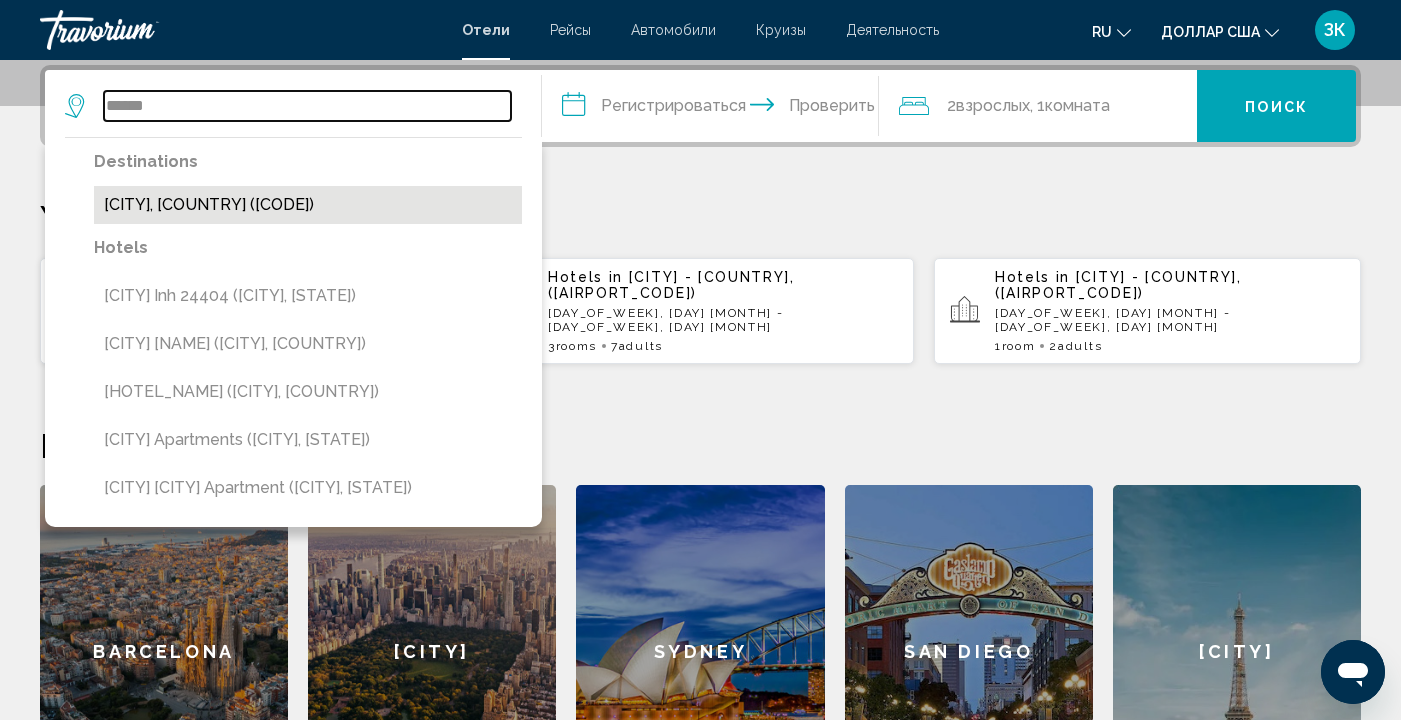 type on "******" 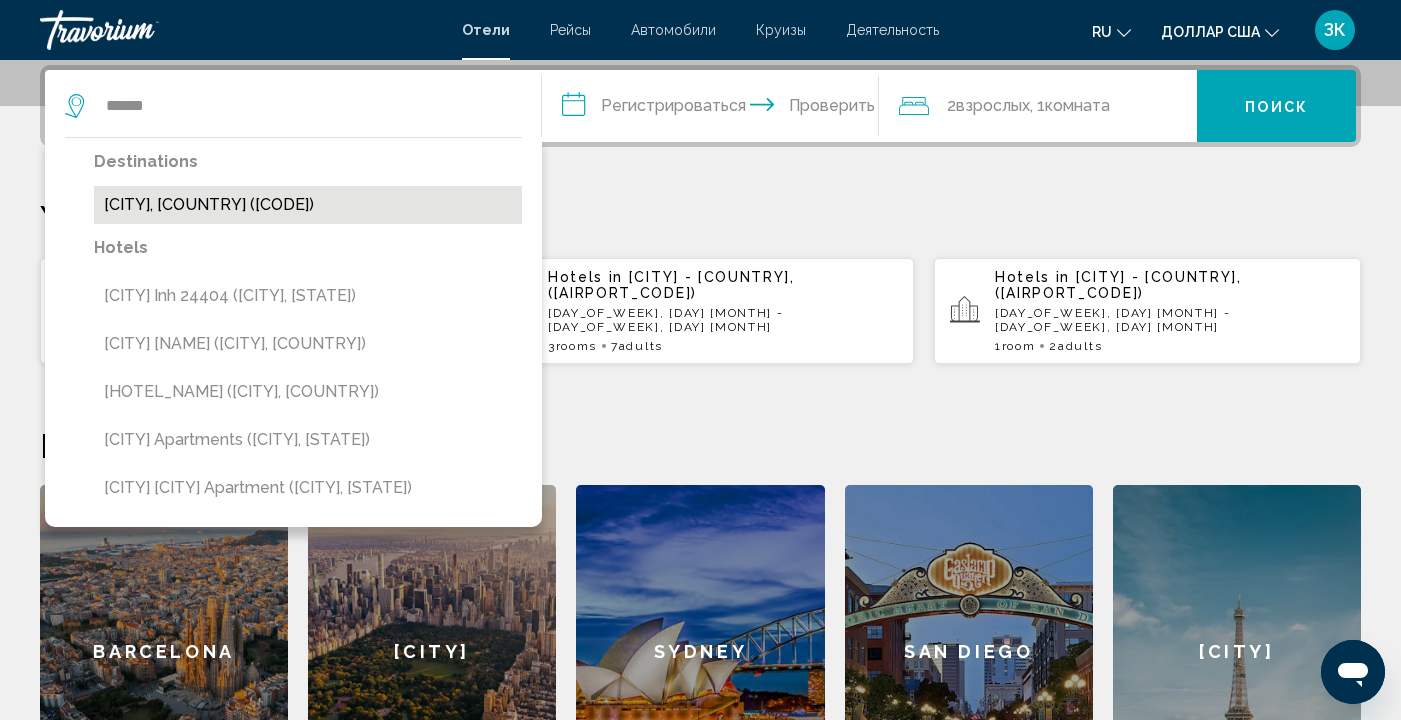 click on "[CITY], [COUNTRY] ([CODE])" at bounding box center [308, 205] 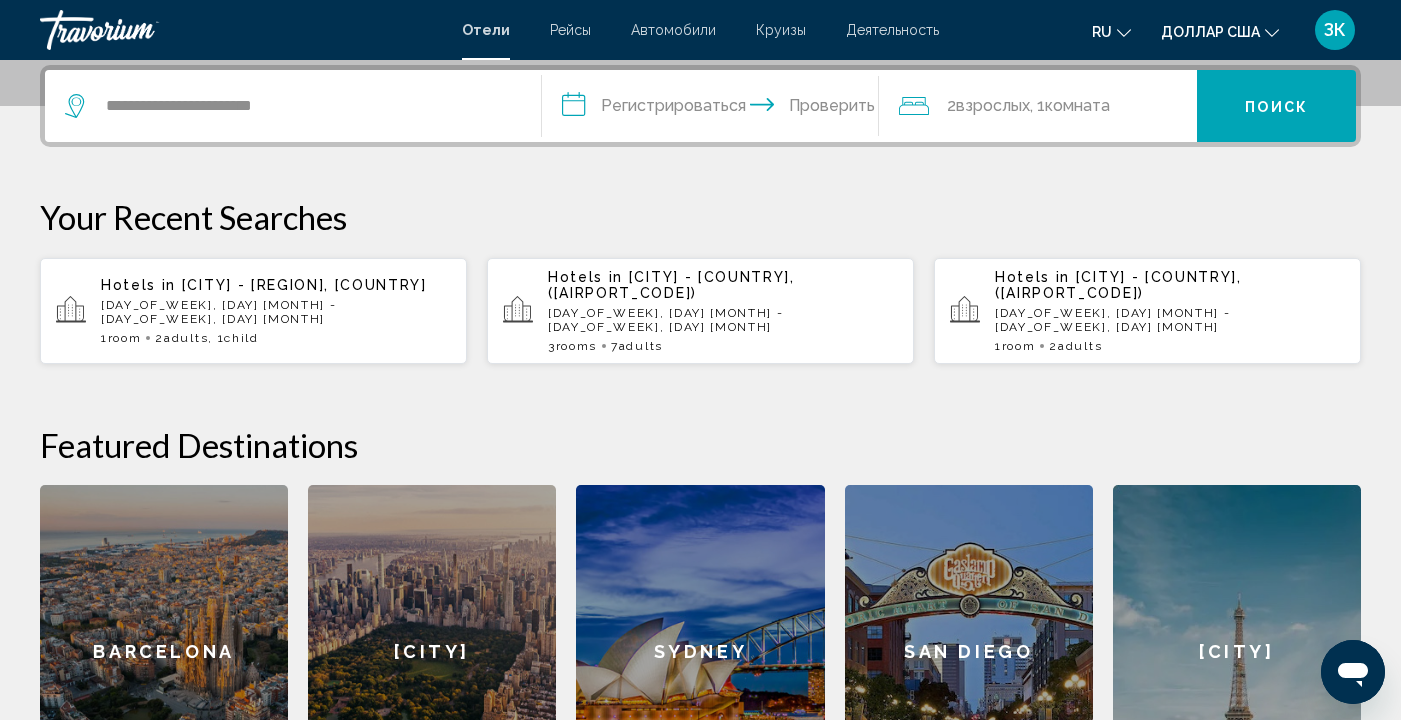 click on "**********" at bounding box center [715, 109] 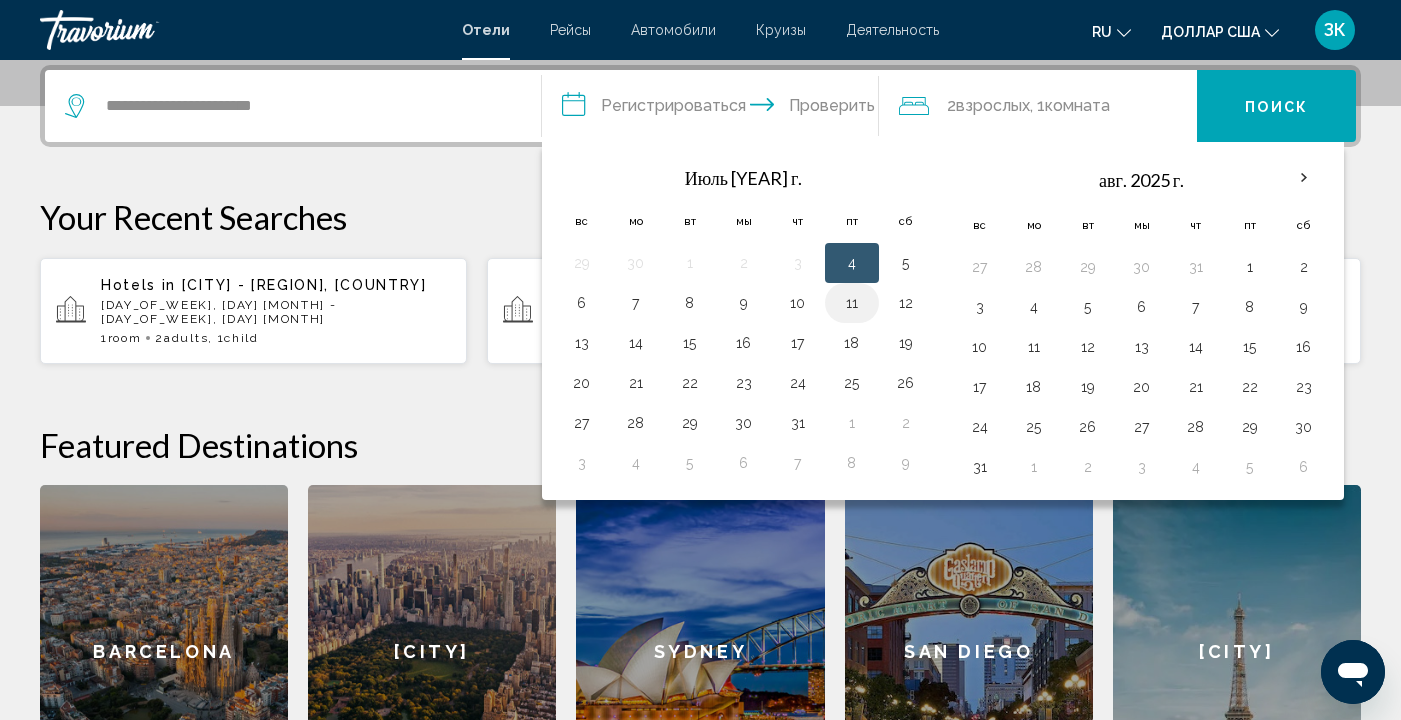 click on "11" at bounding box center [852, 303] 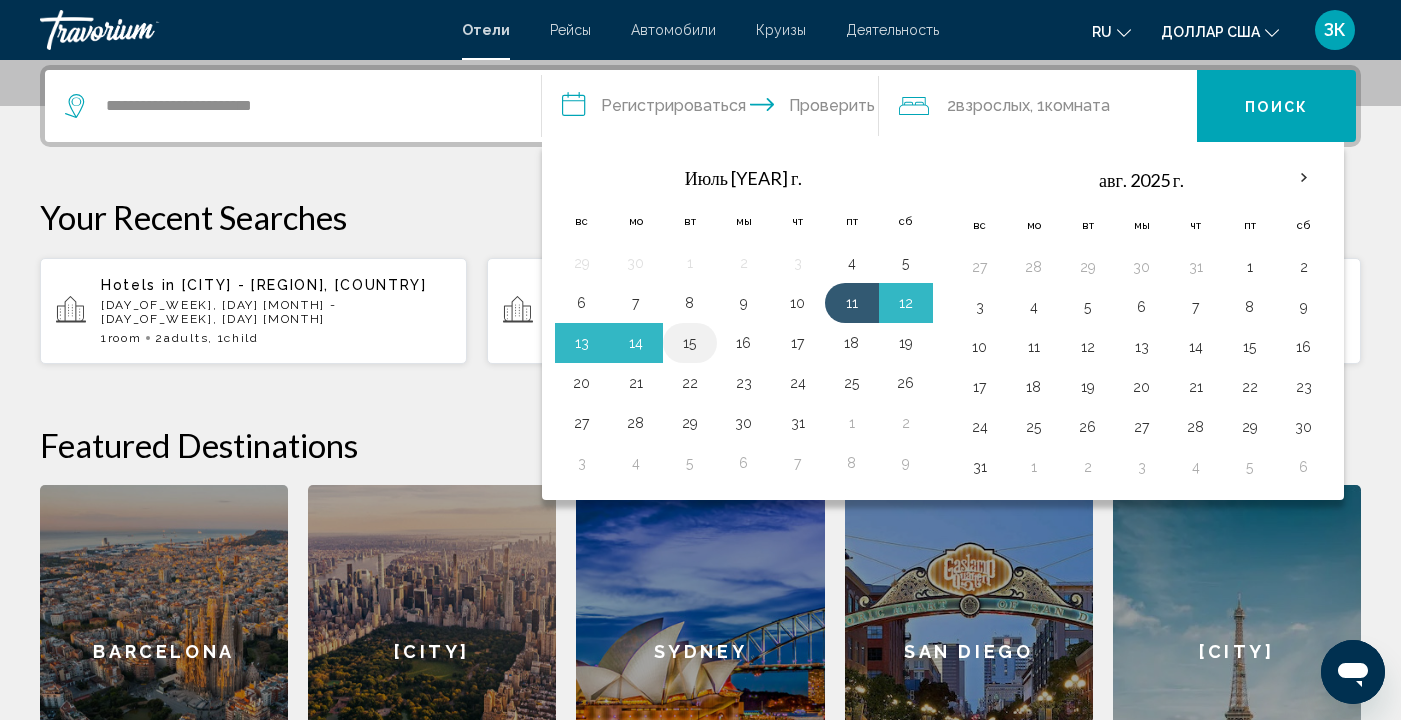 click on "15" at bounding box center (690, 343) 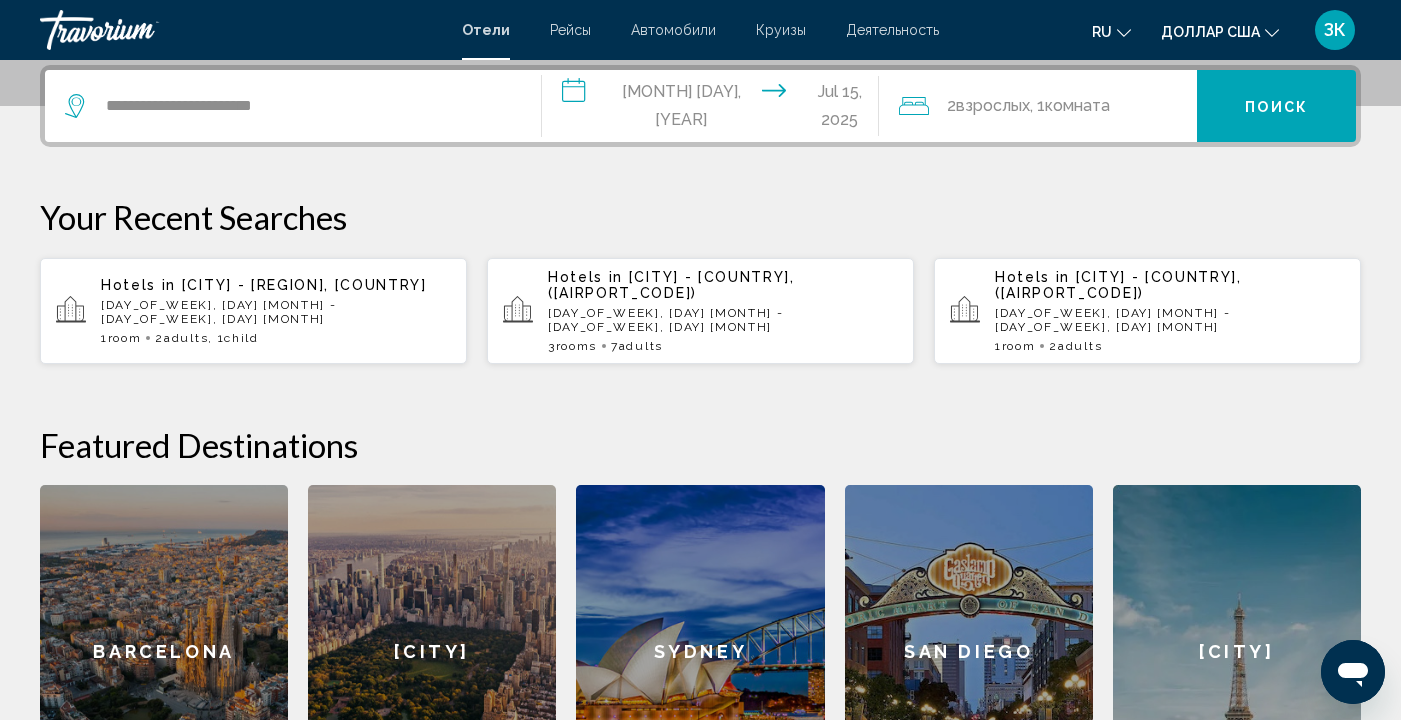 click on "Поиск" at bounding box center (1276, 107) 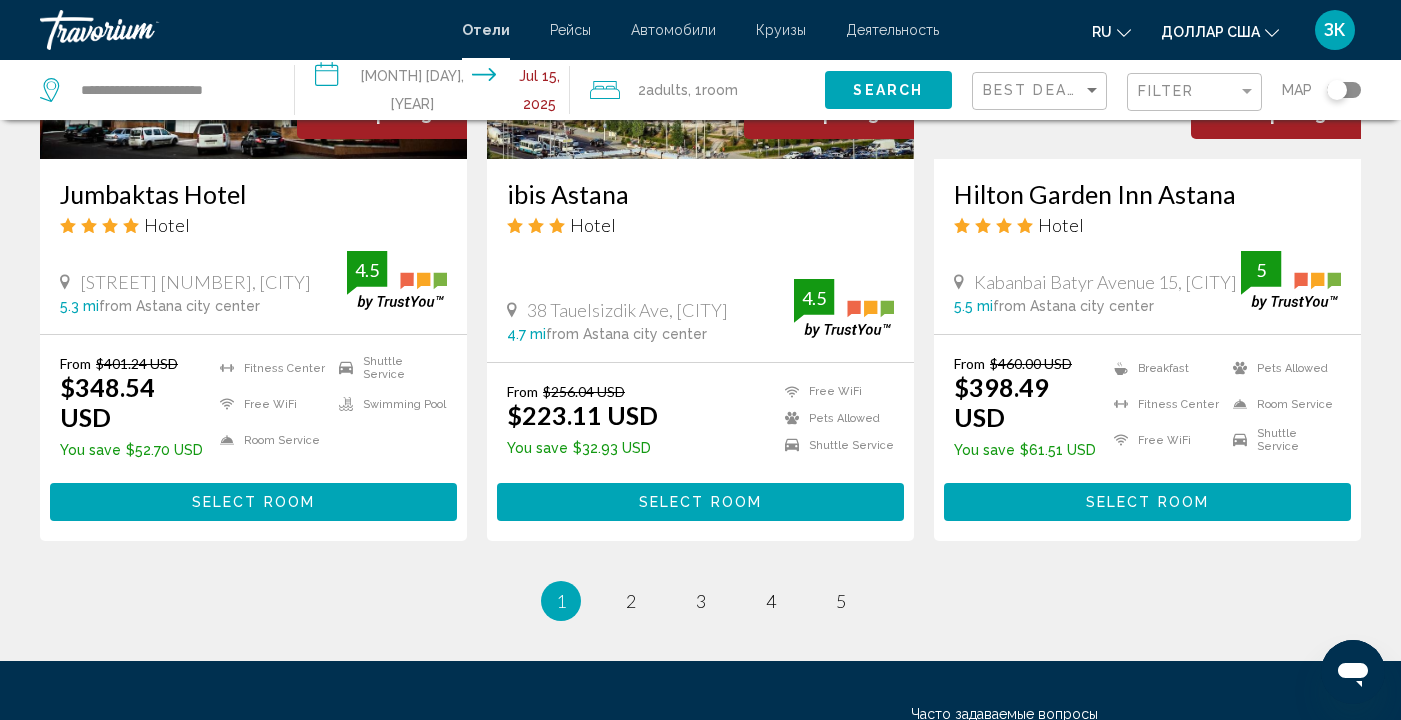 scroll, scrollTop: 2654, scrollLeft: 0, axis: vertical 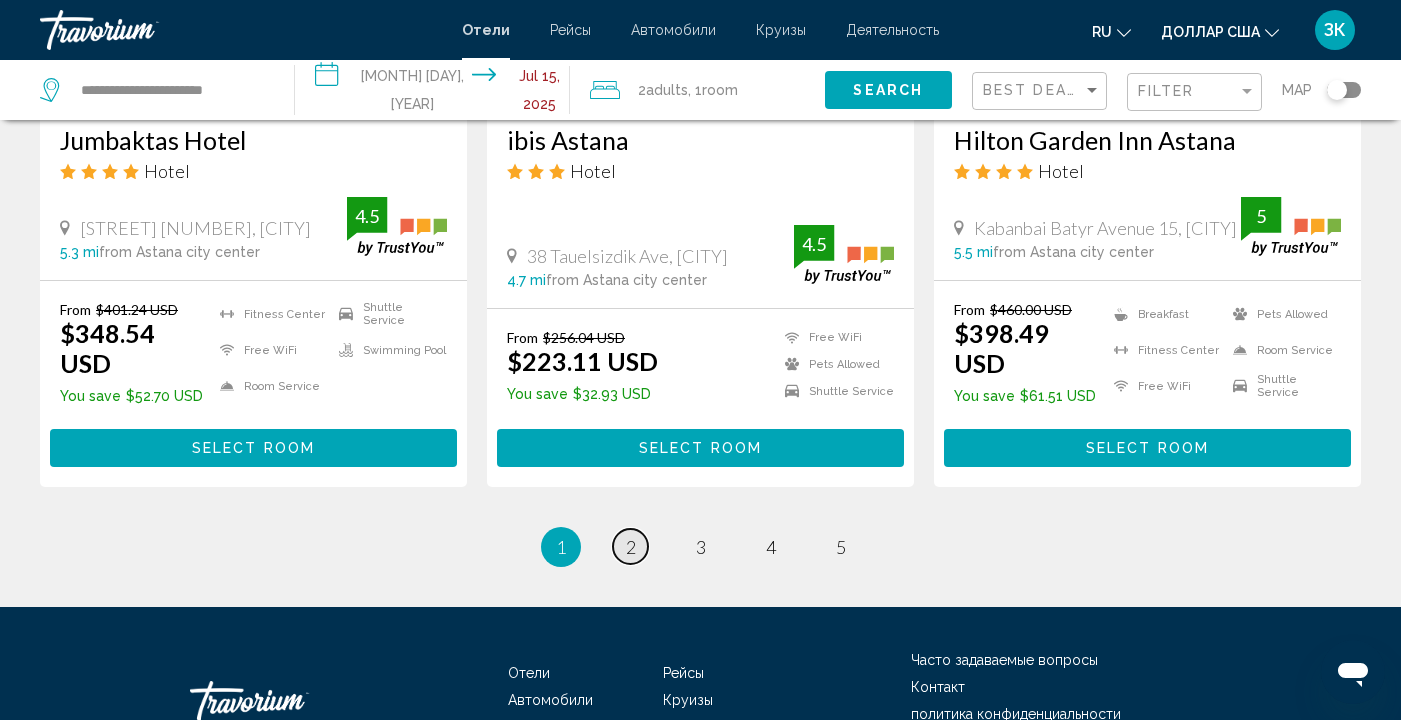 click on "2" at bounding box center (631, 547) 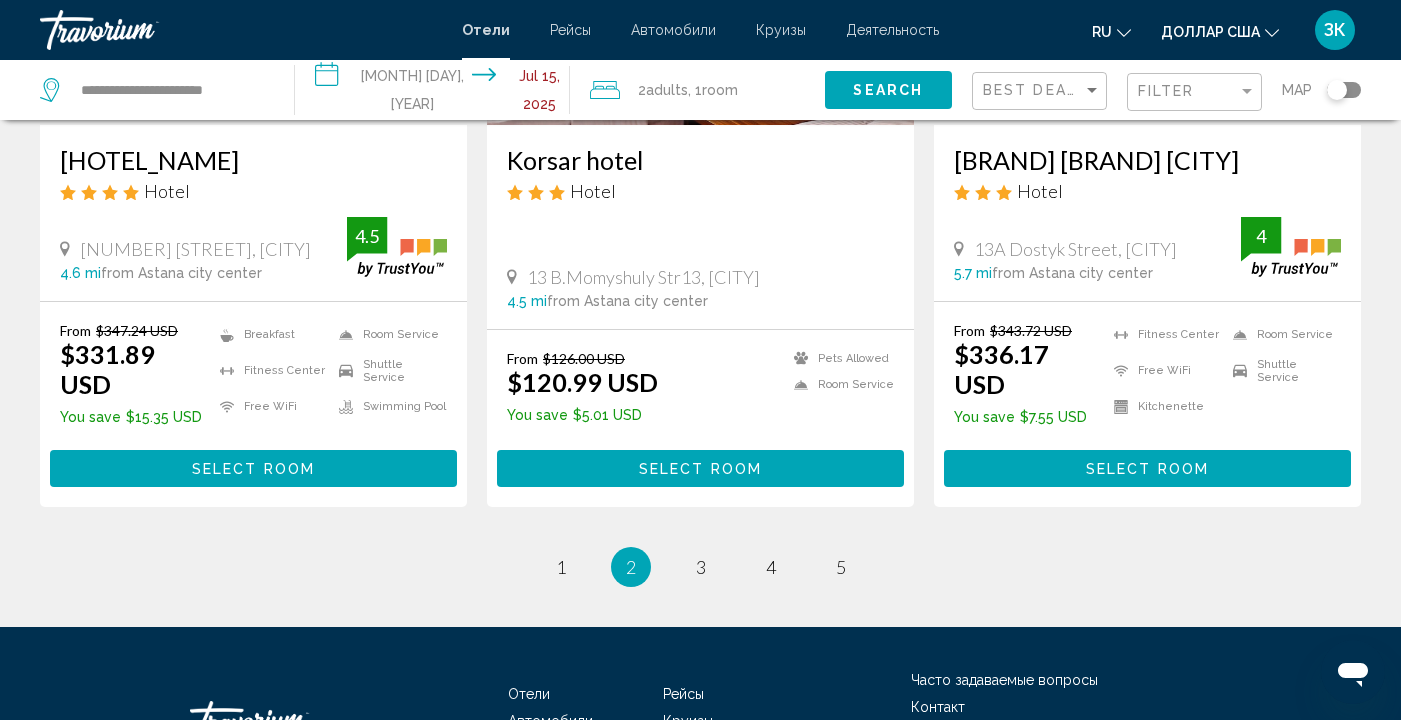 scroll, scrollTop: 2627, scrollLeft: 0, axis: vertical 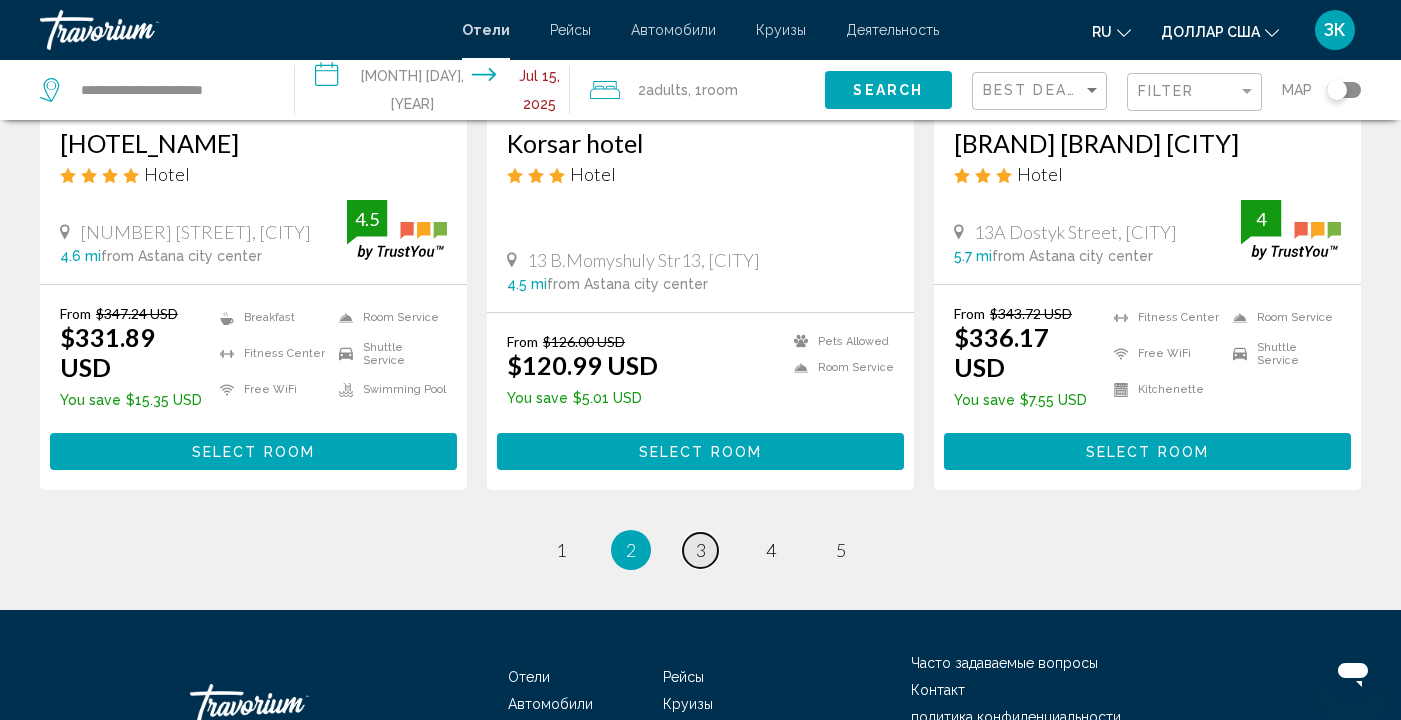 click on "3" at bounding box center [561, 550] 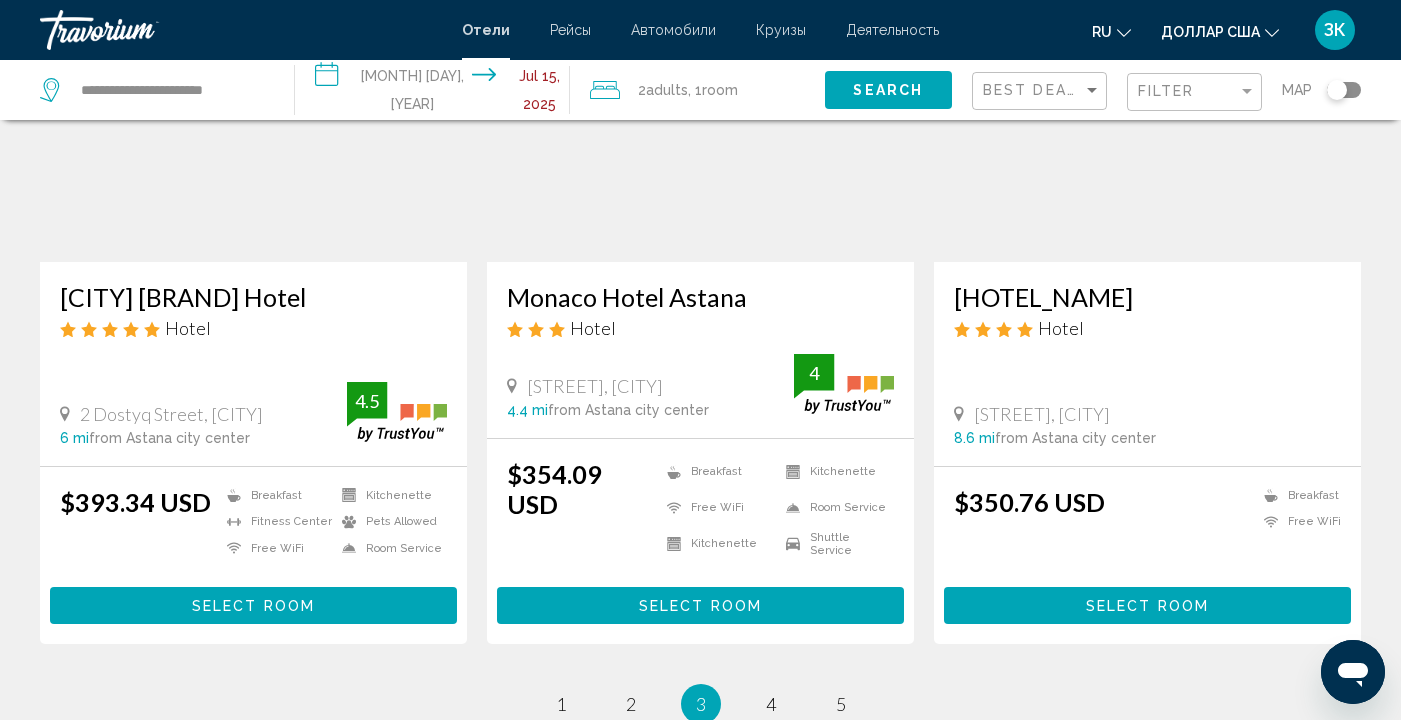 scroll, scrollTop: 2466, scrollLeft: 0, axis: vertical 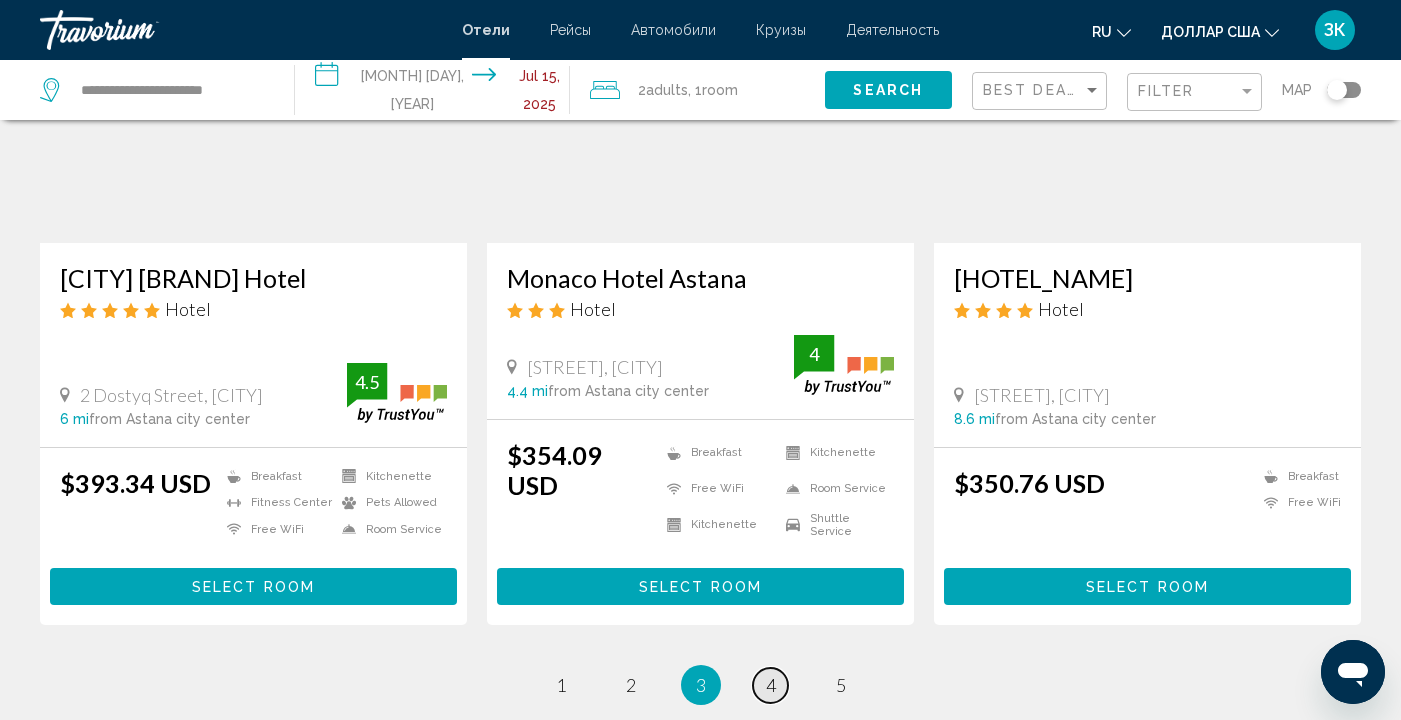 click on "4" at bounding box center (561, 685) 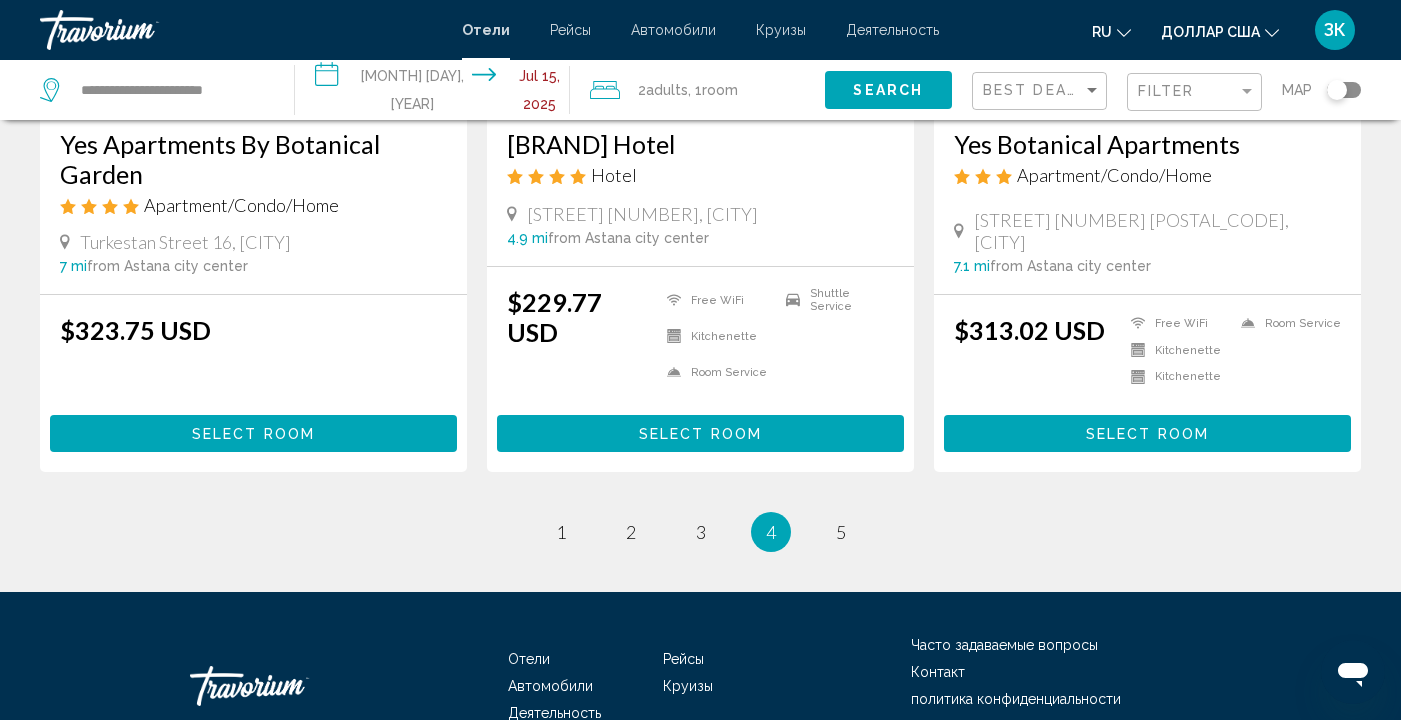 scroll, scrollTop: 2581, scrollLeft: 0, axis: vertical 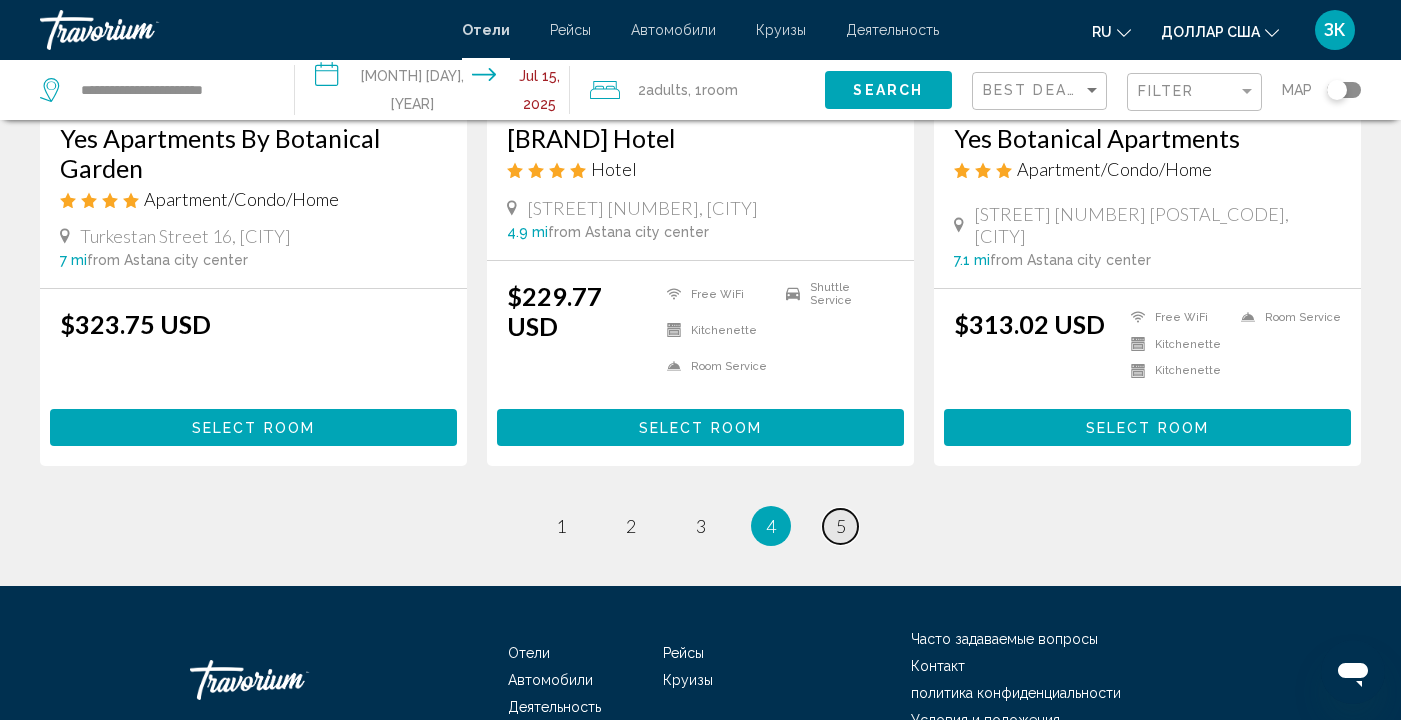 click on "5" at bounding box center [561, 526] 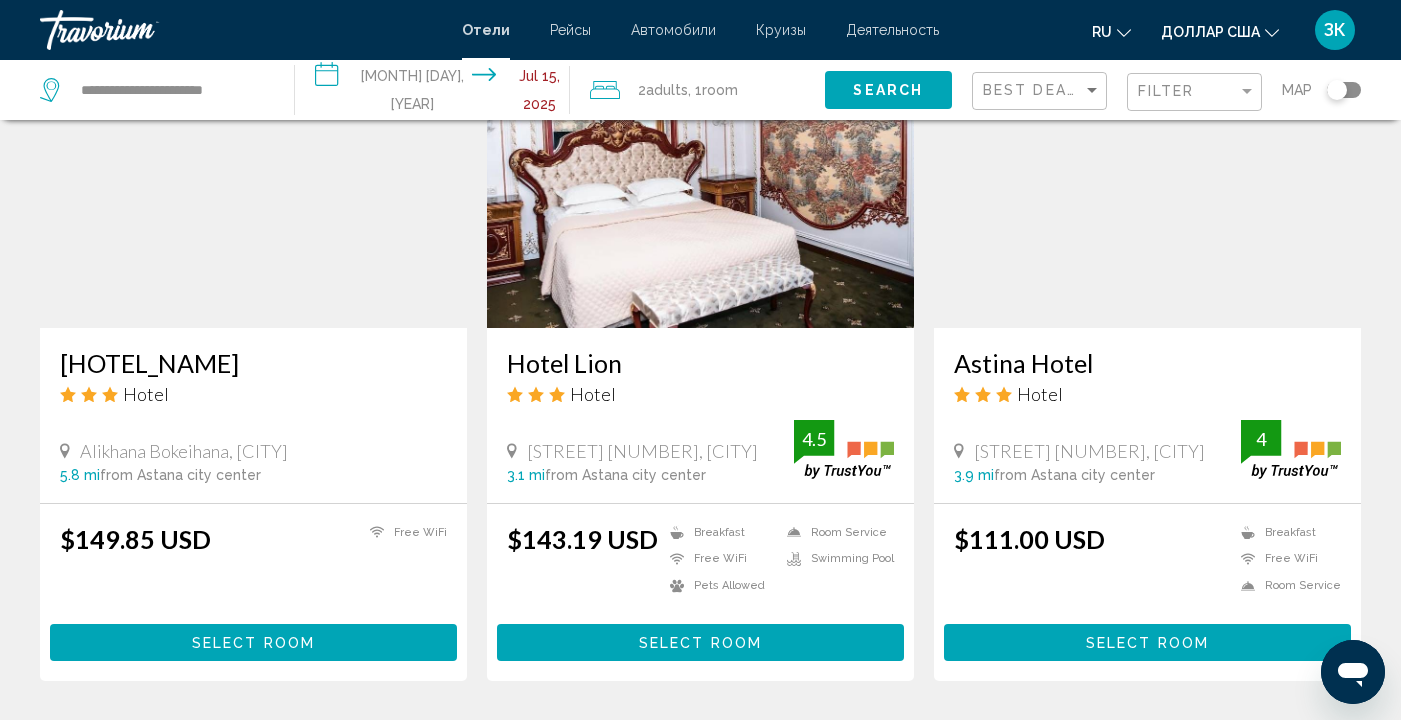 scroll, scrollTop: 2421, scrollLeft: 0, axis: vertical 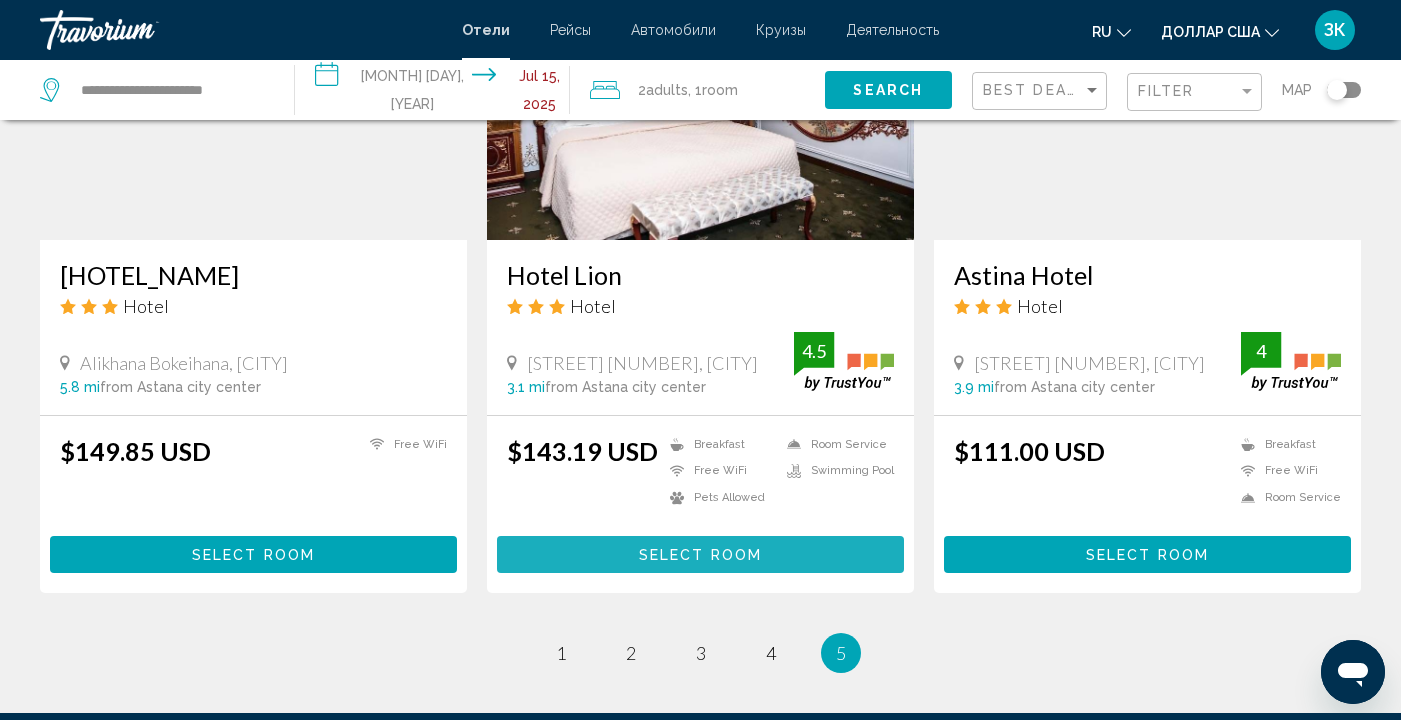 click on "Select Room" at bounding box center (700, 555) 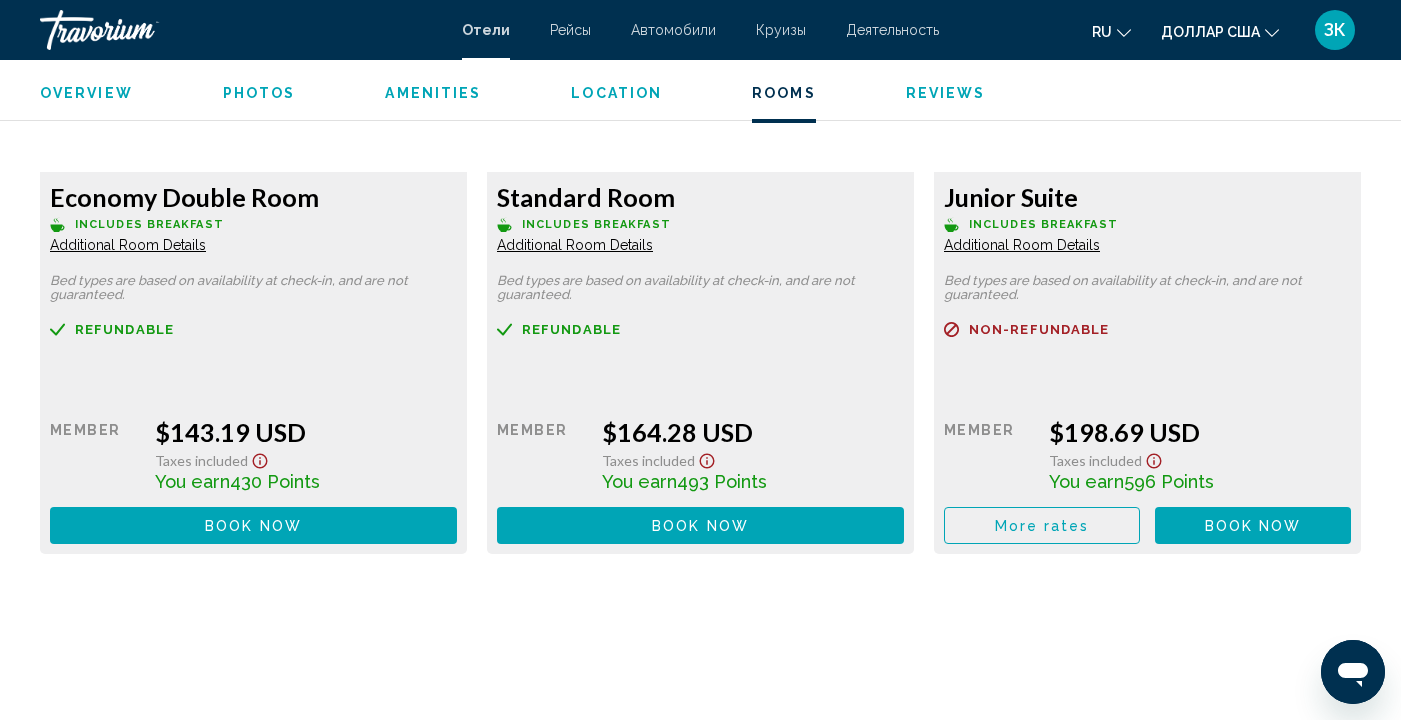 scroll, scrollTop: 2910, scrollLeft: 0, axis: vertical 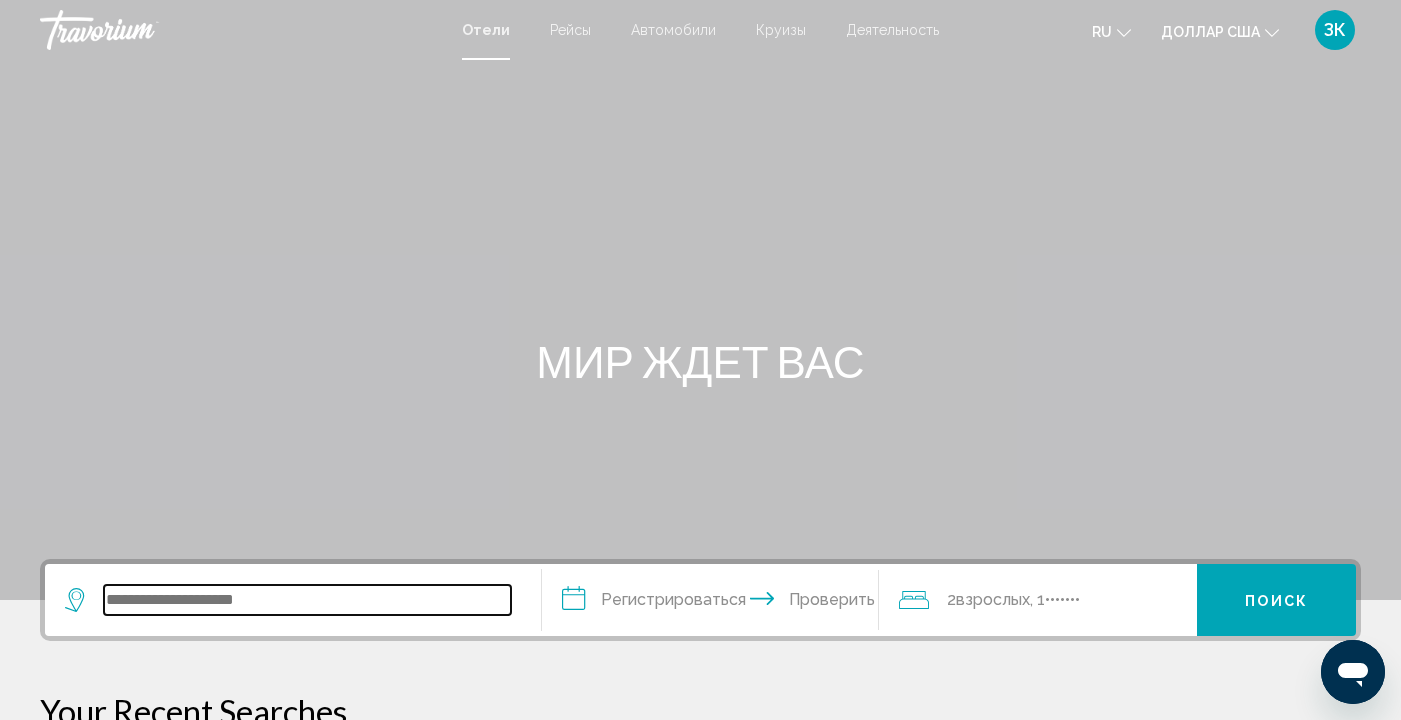 click at bounding box center (307, 600) 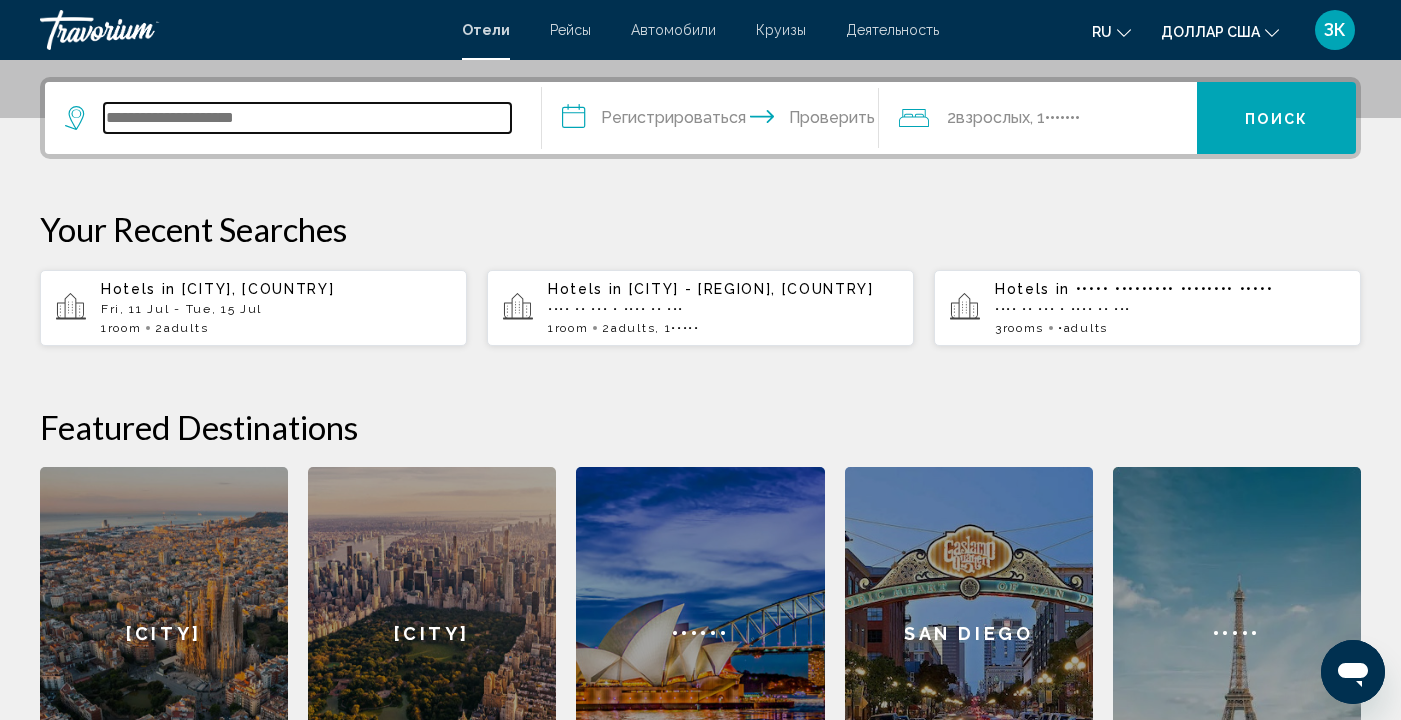 scroll, scrollTop: 494, scrollLeft: 0, axis: vertical 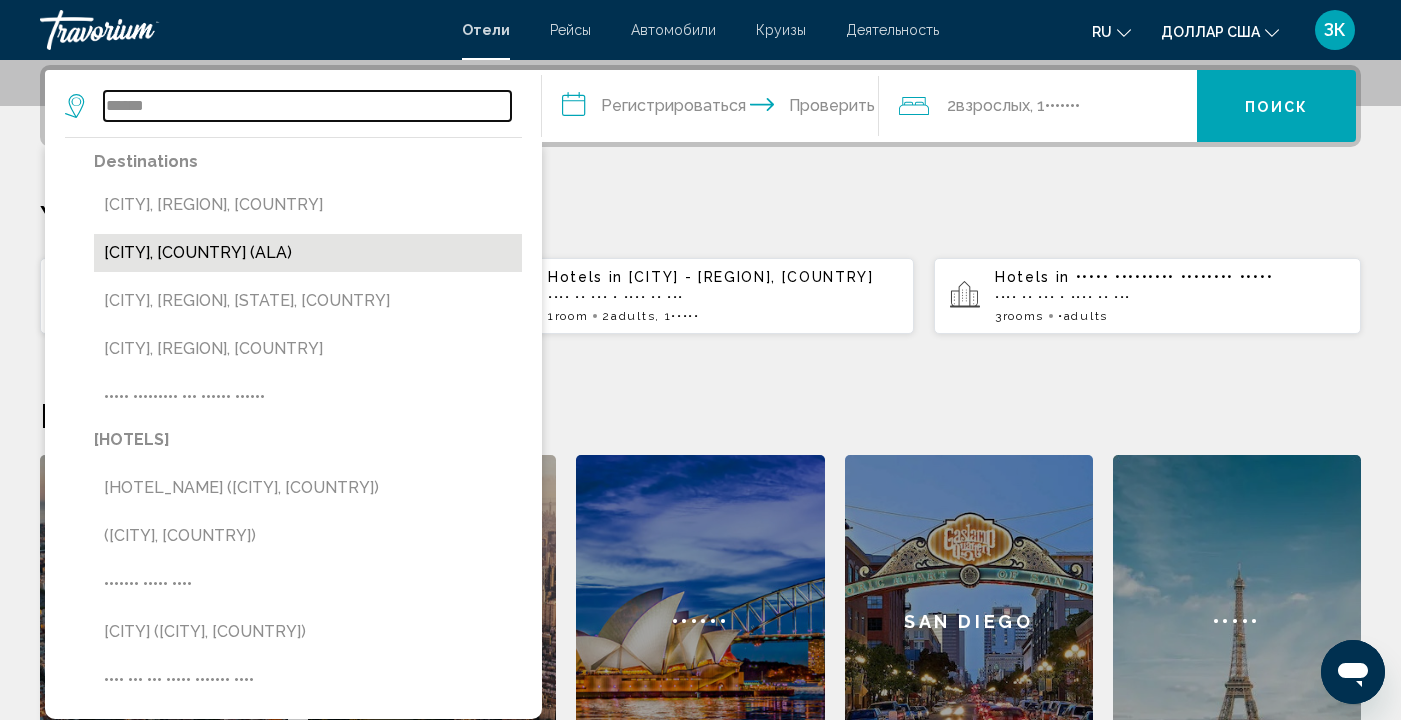 type on "******" 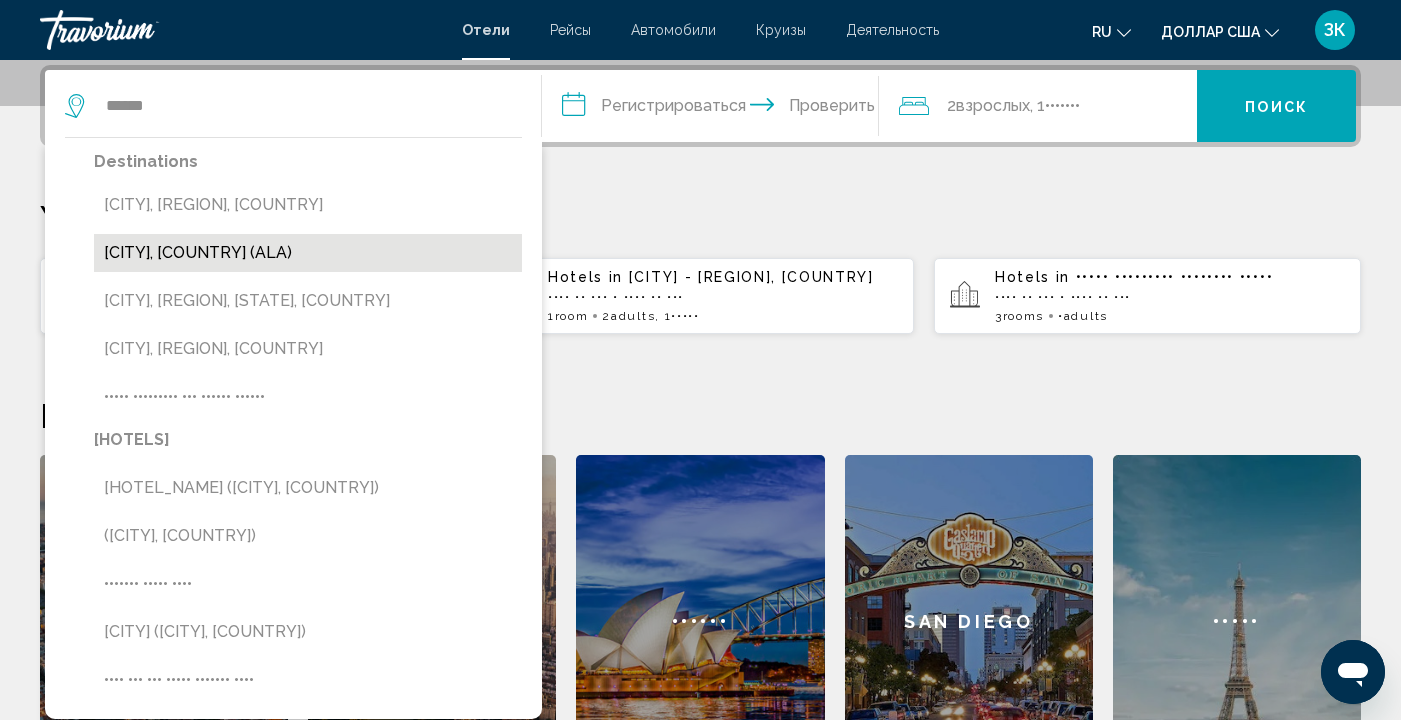 click on "[CITY], [COUNTRY] (ALA)" at bounding box center [308, 253] 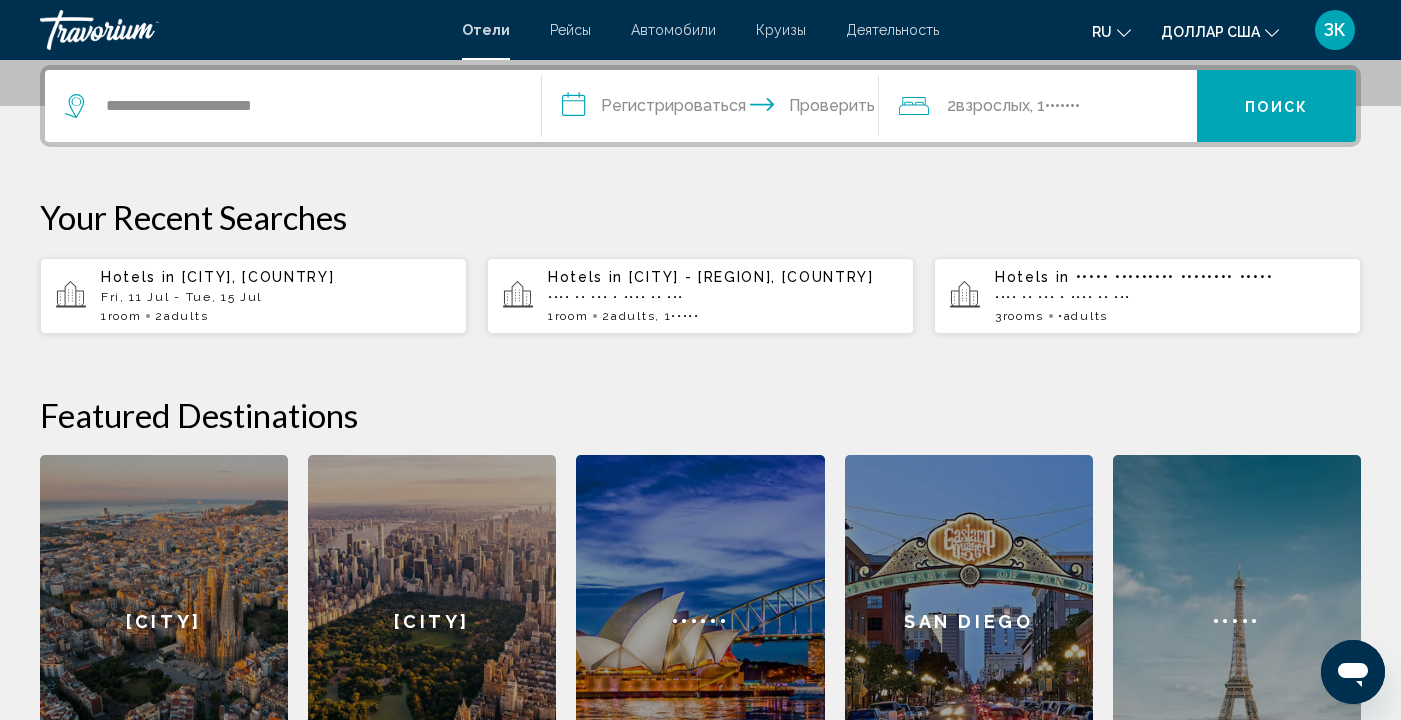click on "**********" at bounding box center (715, 109) 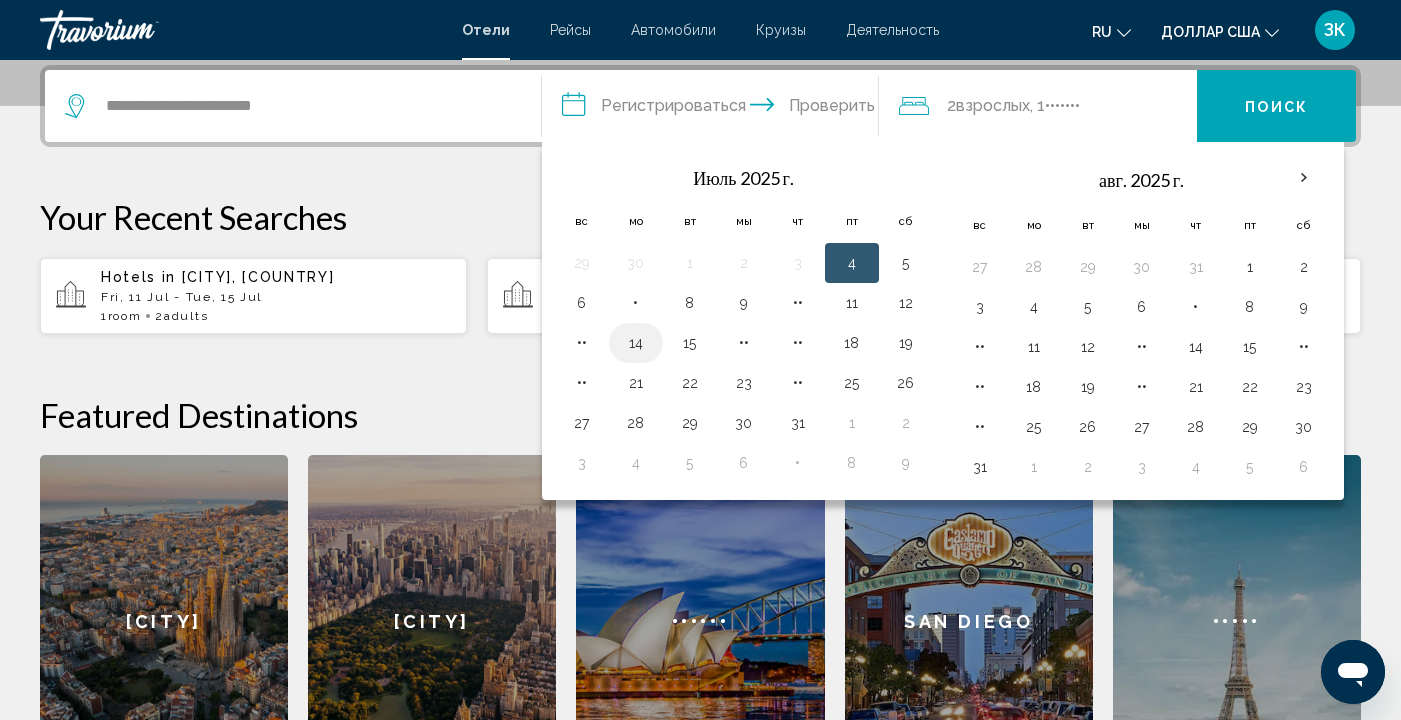 click on "14" at bounding box center (636, 343) 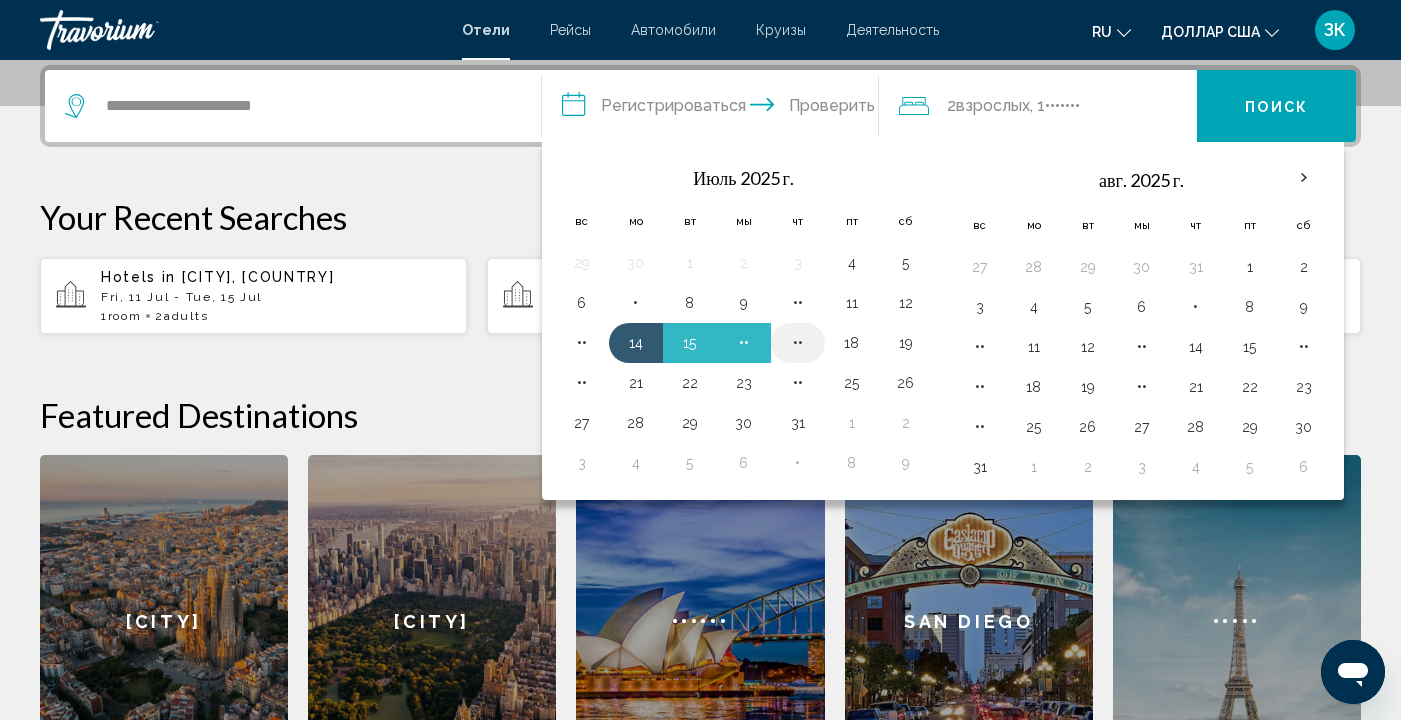click on "••" at bounding box center [798, 343] 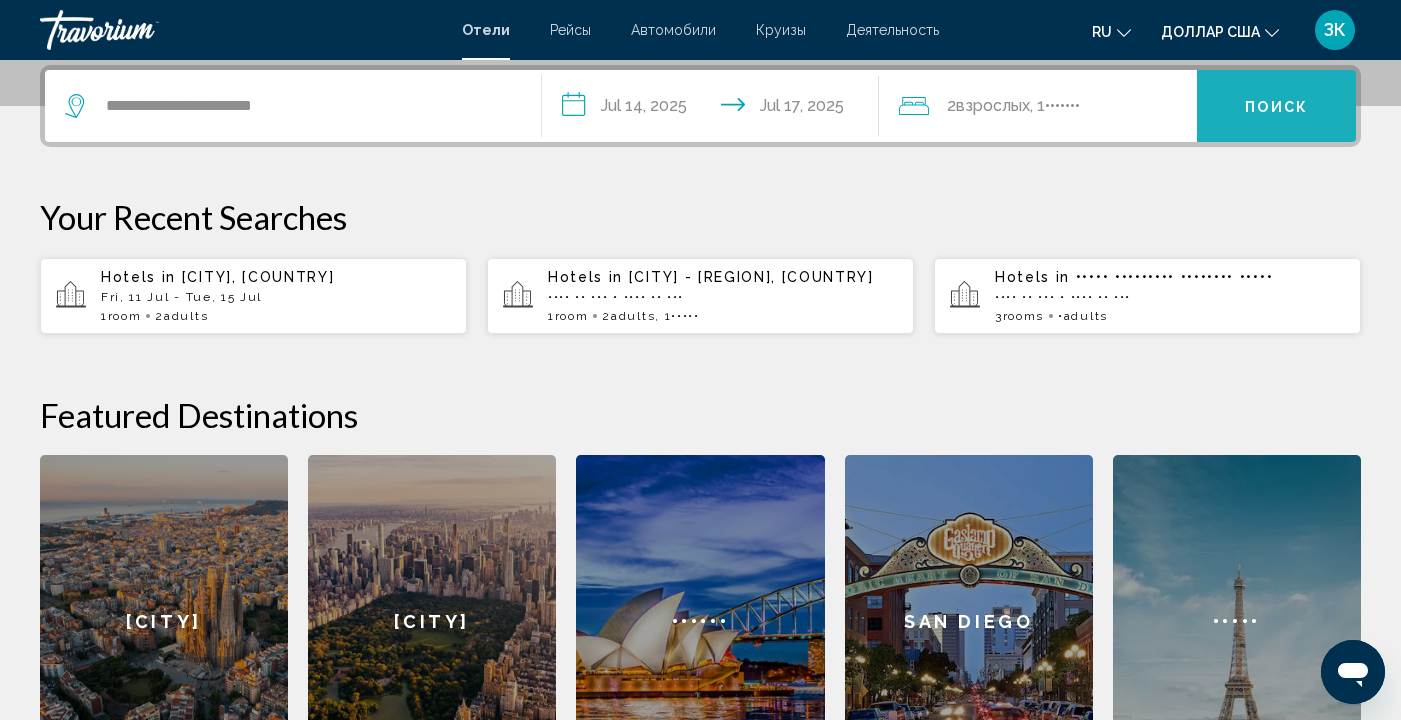 click on "Поиск" at bounding box center [1276, 107] 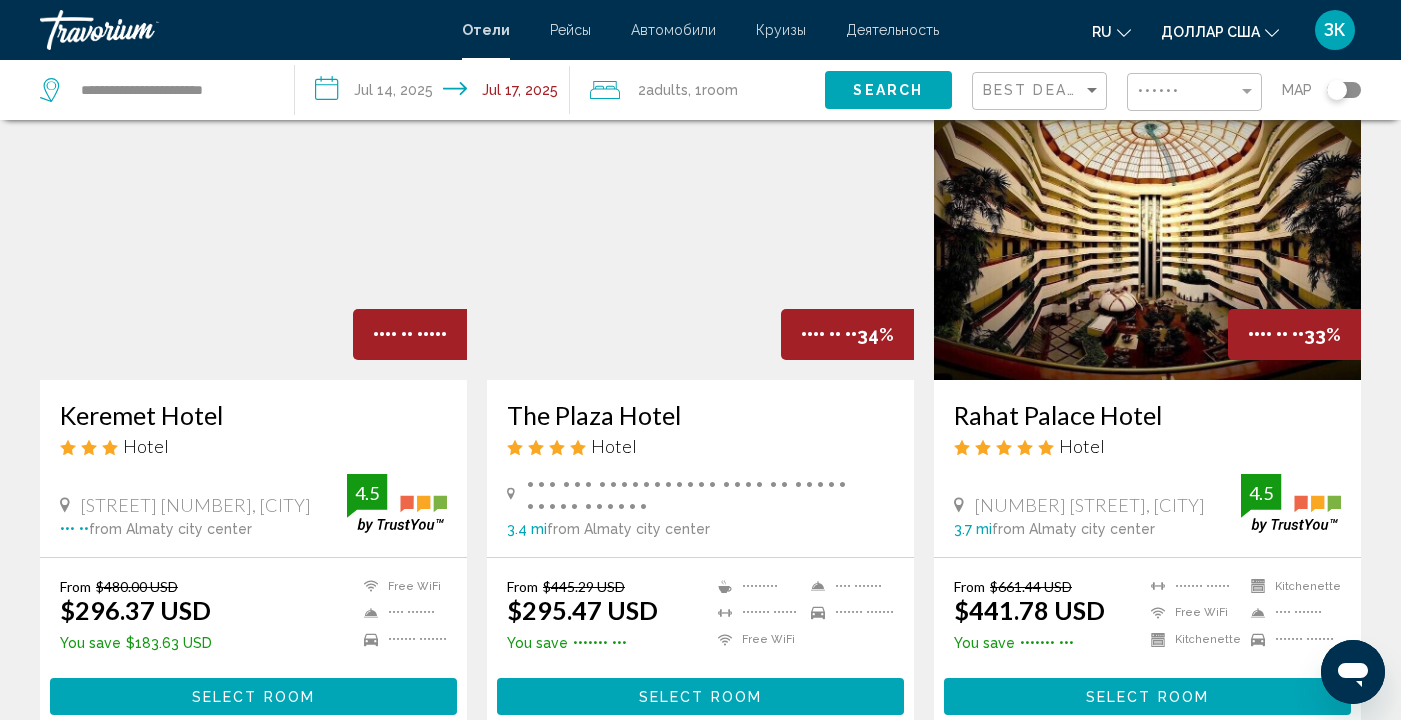 scroll, scrollTop: 0, scrollLeft: 0, axis: both 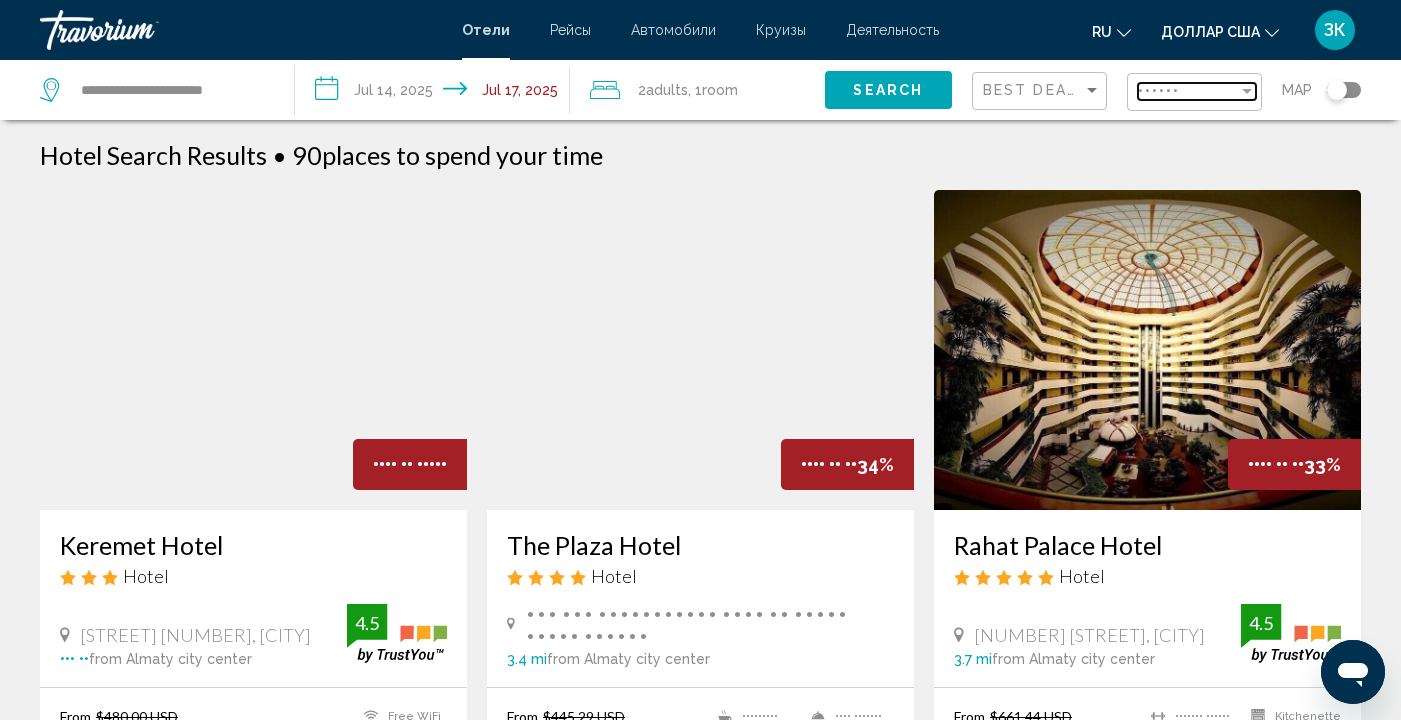 click at bounding box center [1247, 91] 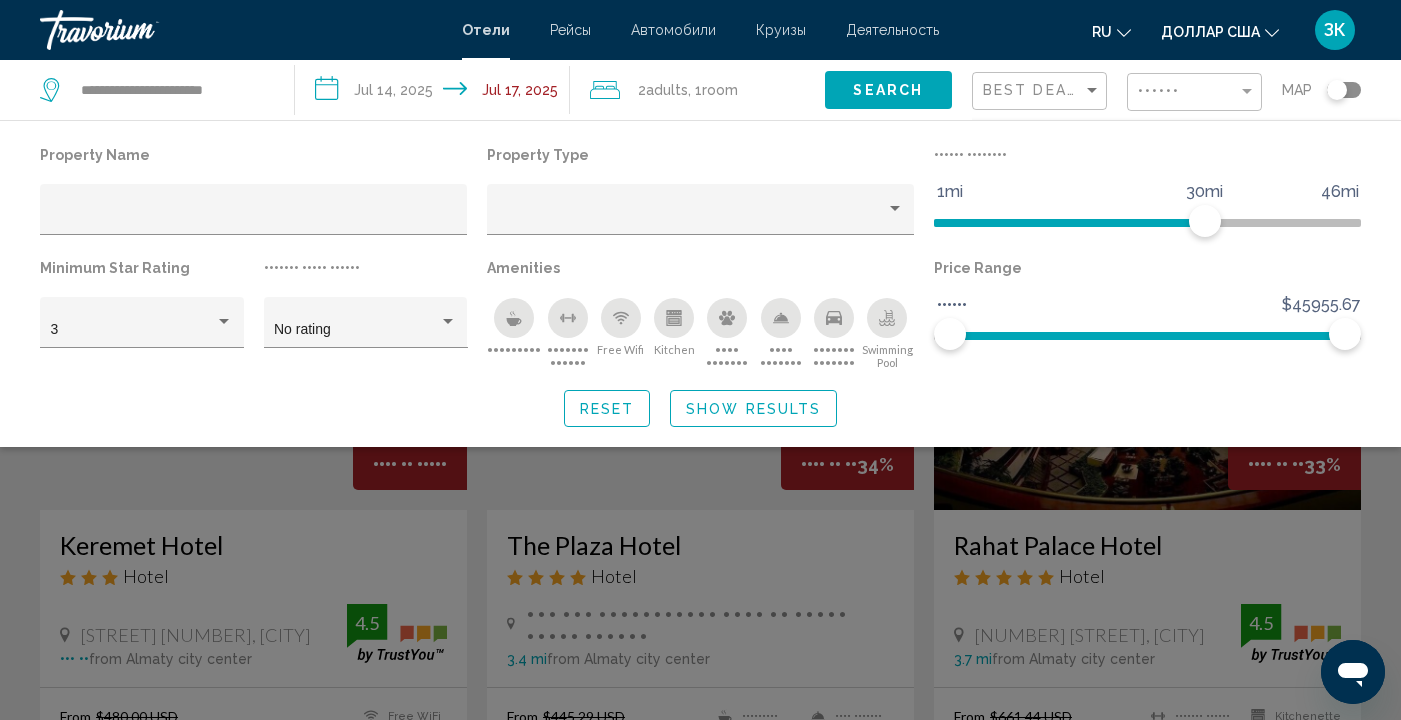 click at bounding box center (514, 318) 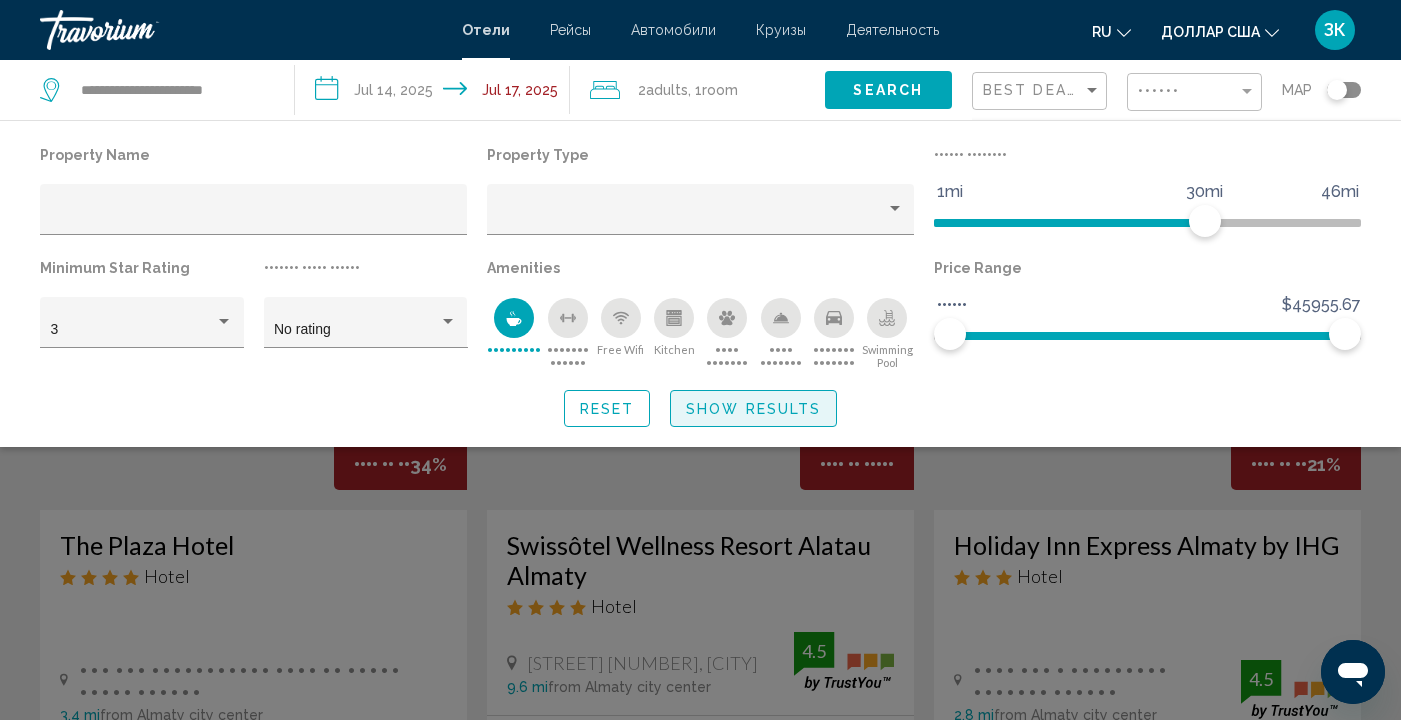 click on "Show Results" at bounding box center [753, 409] 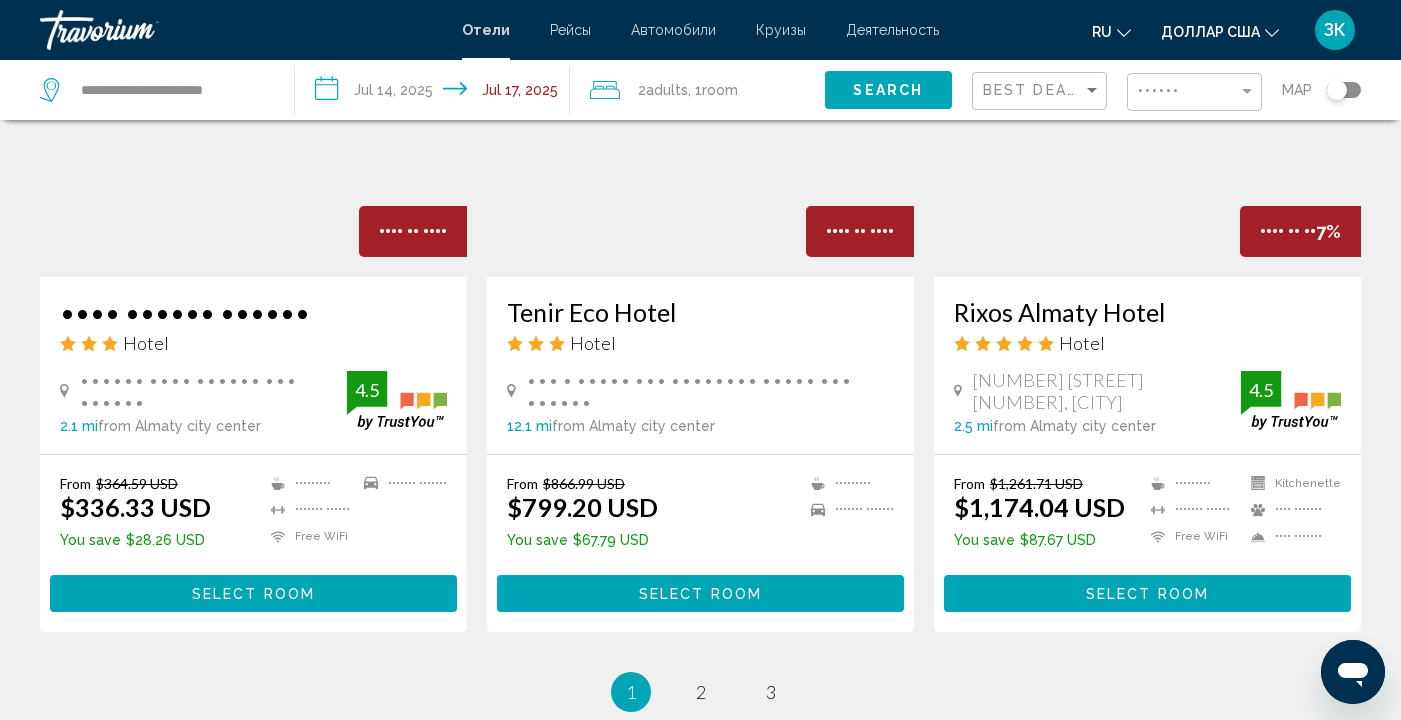 scroll, scrollTop: 2569, scrollLeft: 0, axis: vertical 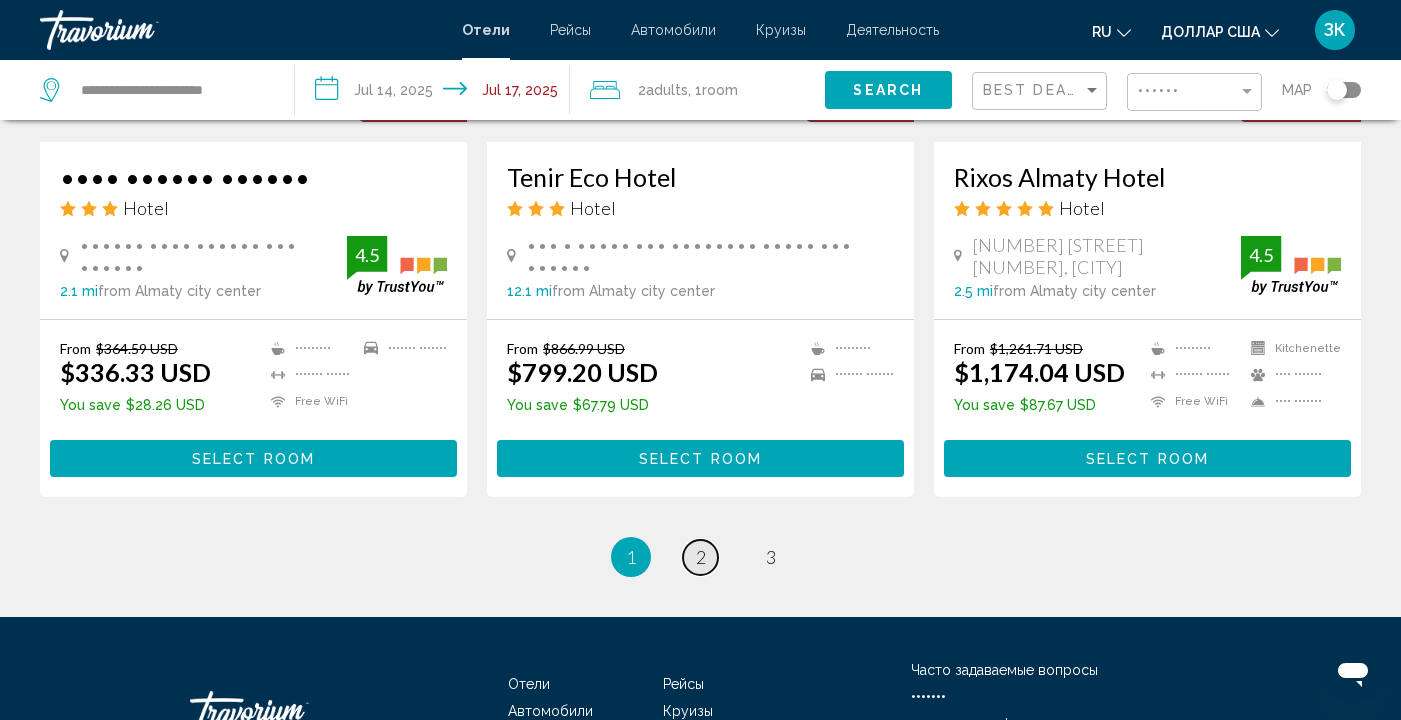 click on "page  2" at bounding box center (700, 557) 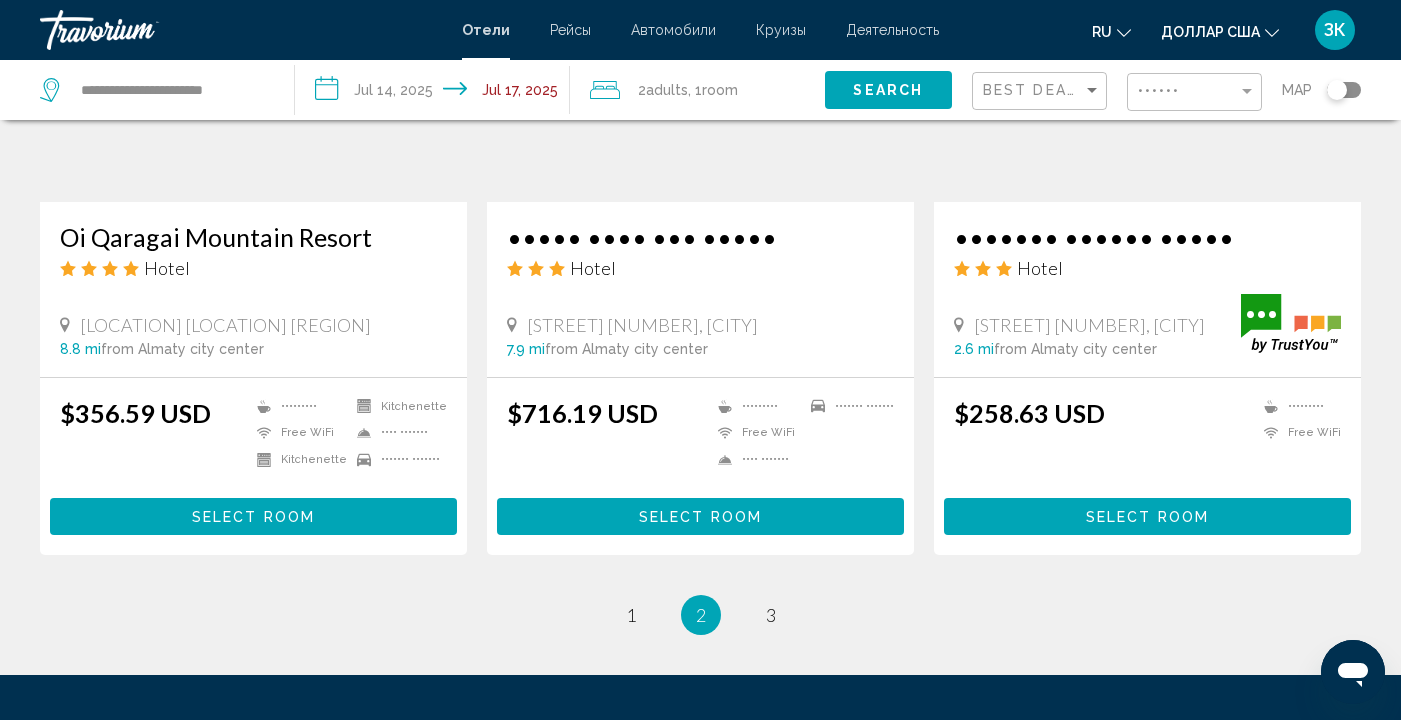 scroll, scrollTop: 2556, scrollLeft: 0, axis: vertical 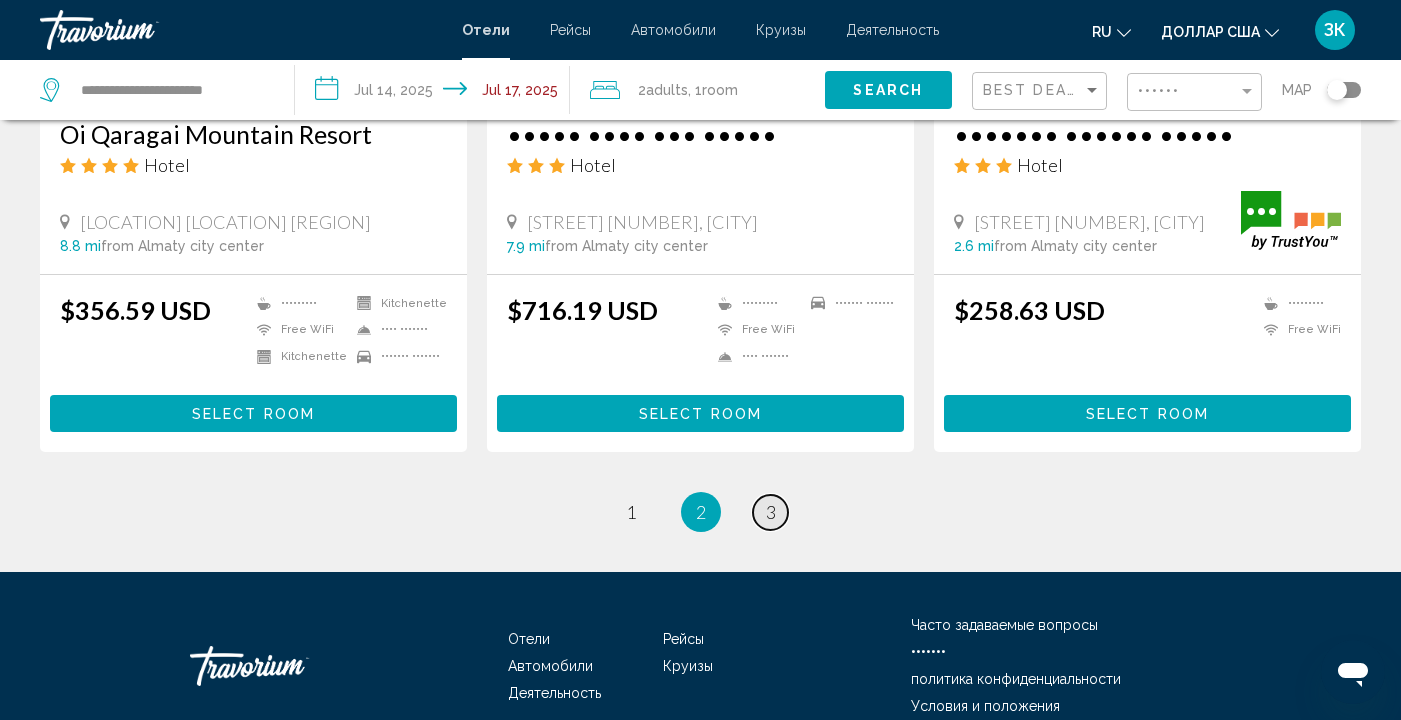 click on "page  3" at bounding box center (630, 512) 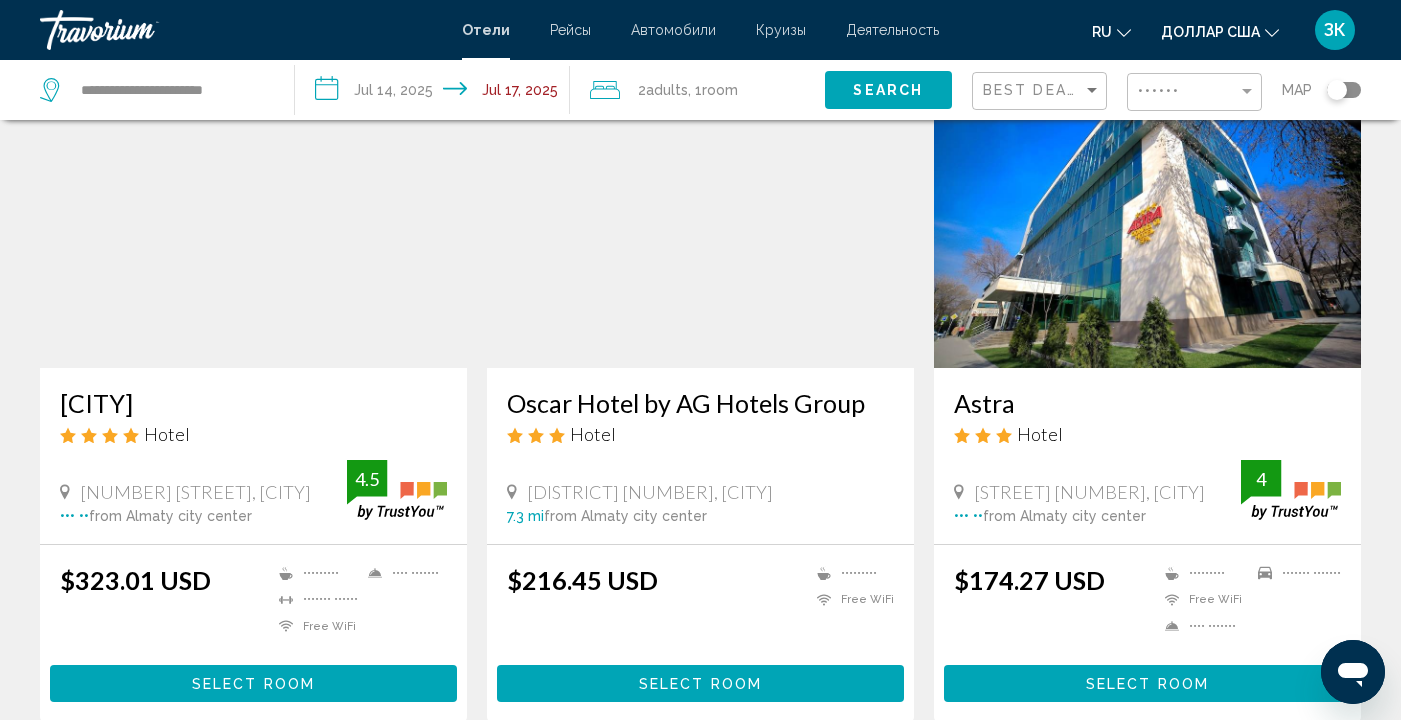 scroll, scrollTop: 798, scrollLeft: 0, axis: vertical 